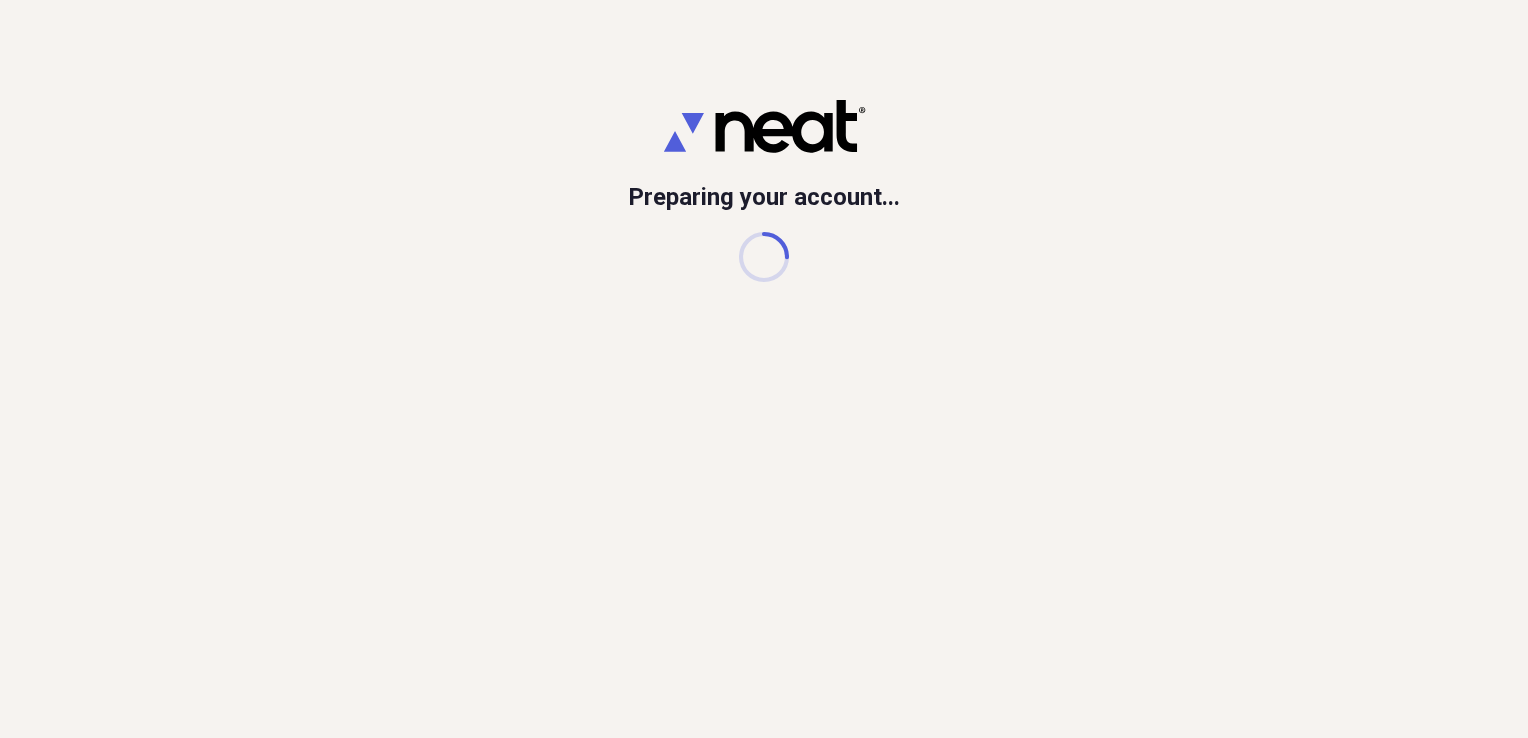 scroll, scrollTop: 0, scrollLeft: 0, axis: both 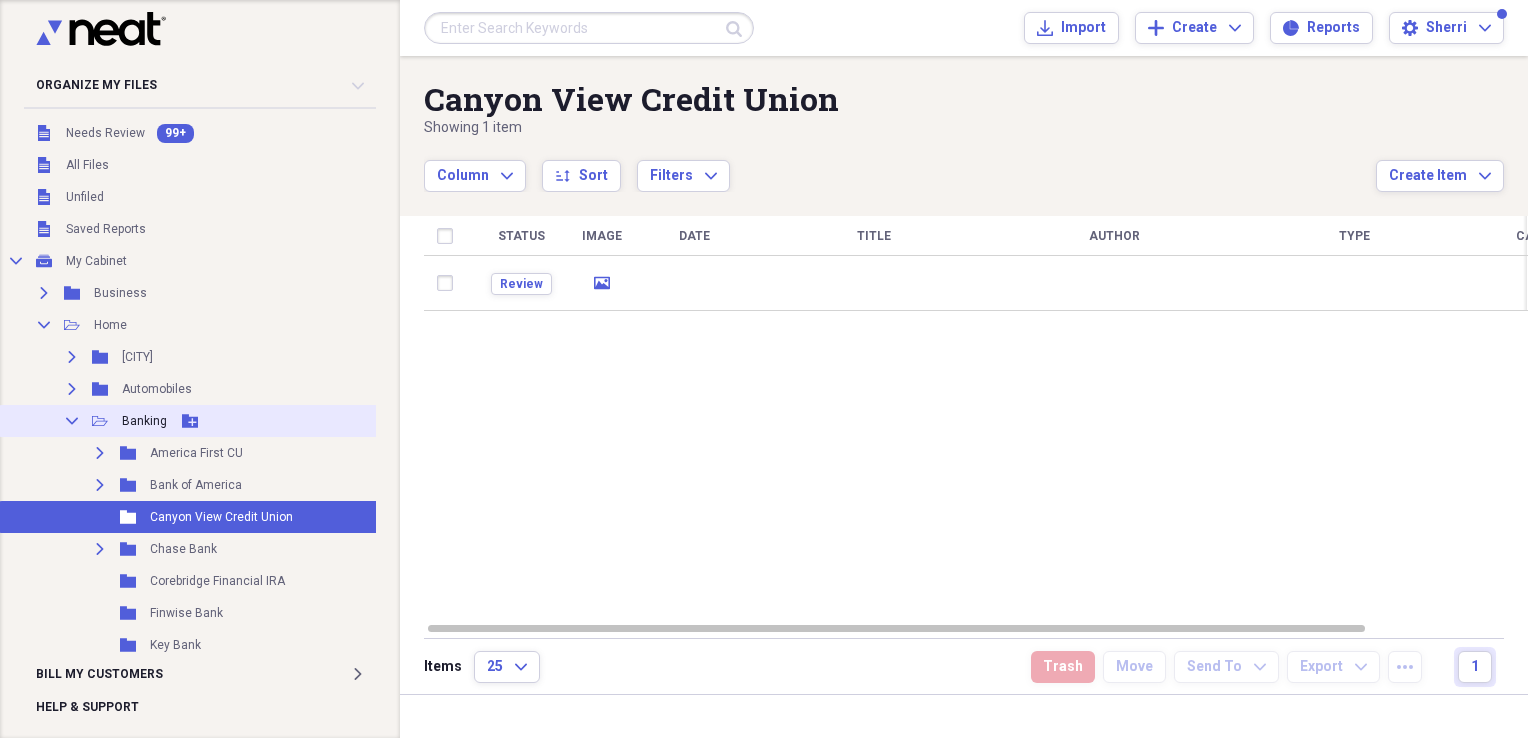 click on "Collapse" 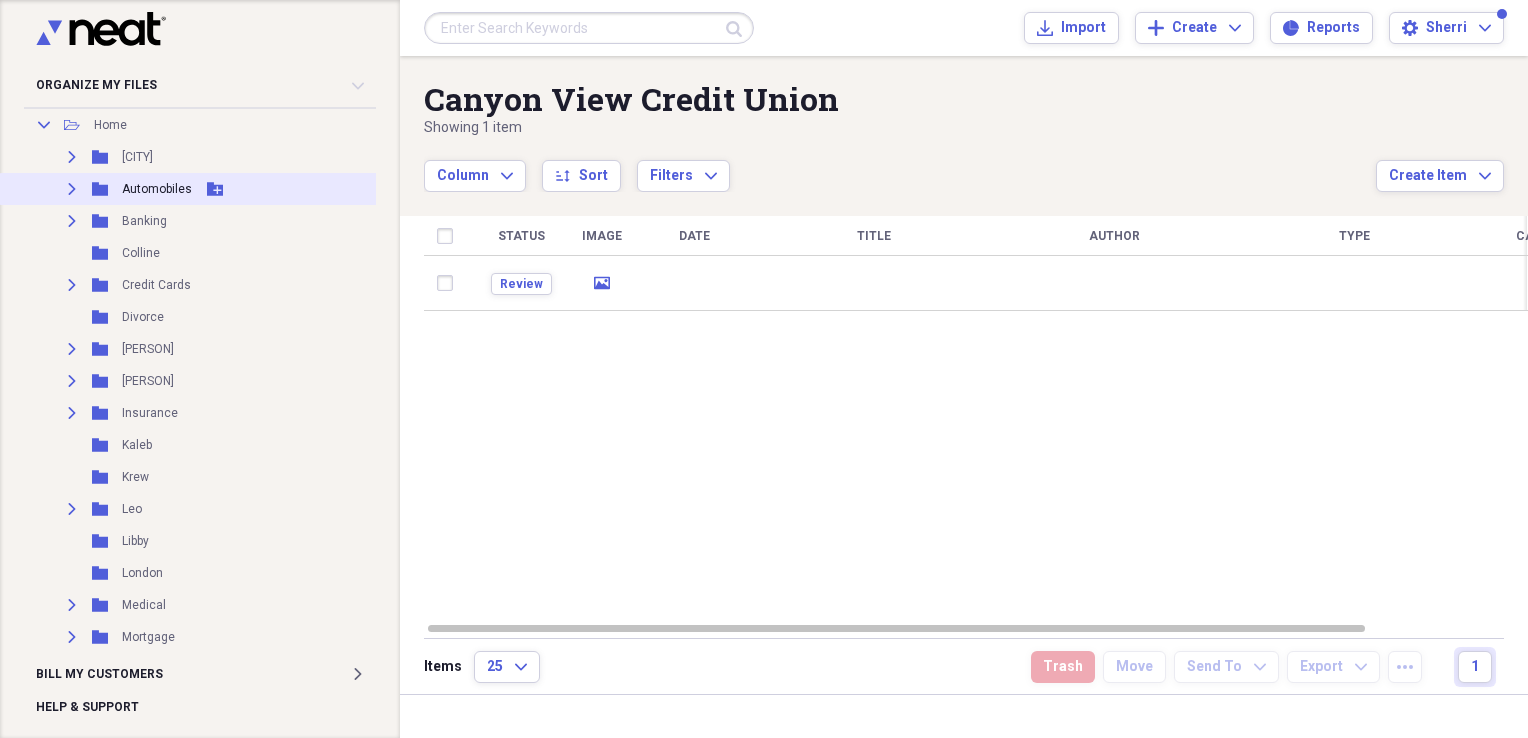 scroll, scrollTop: 300, scrollLeft: 0, axis: vertical 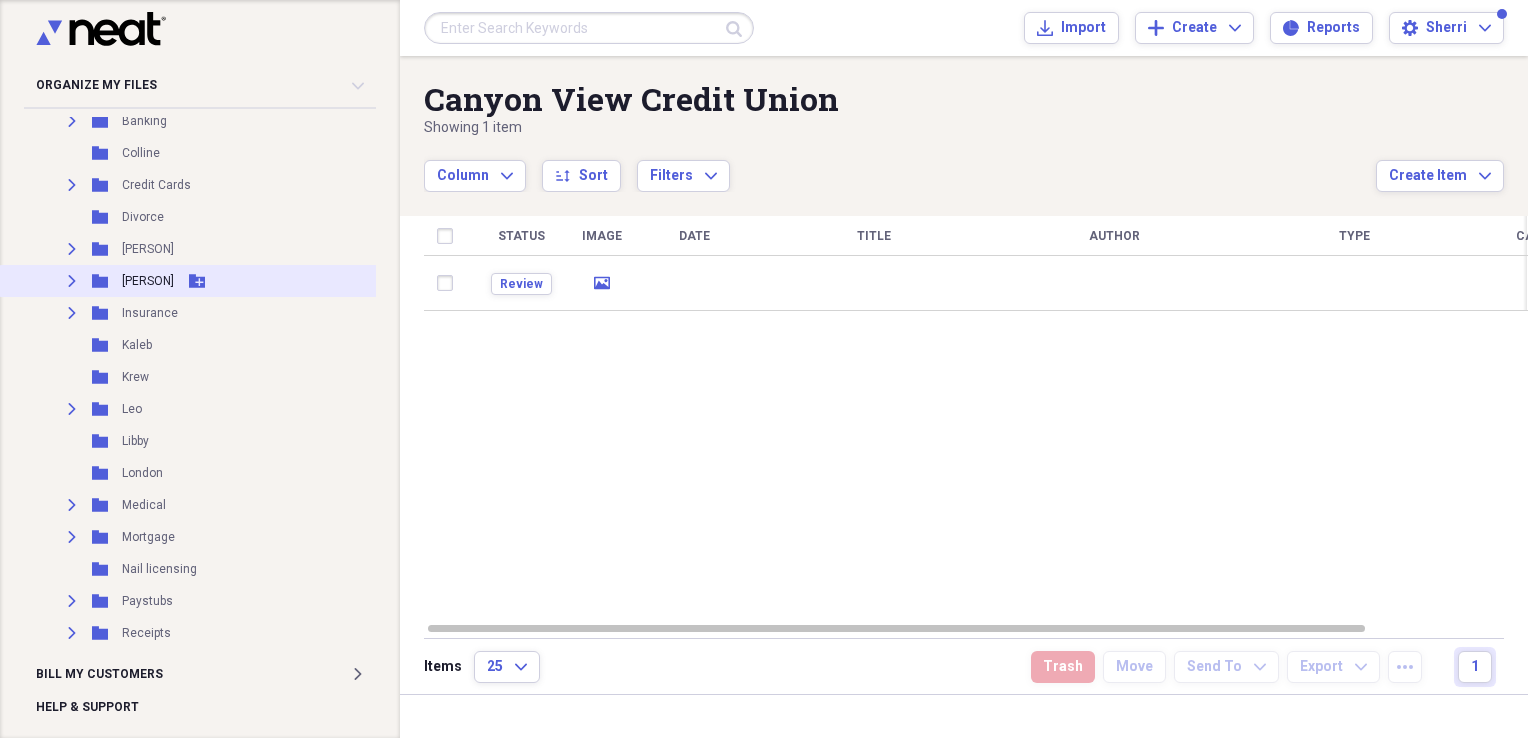 click on "Expand" 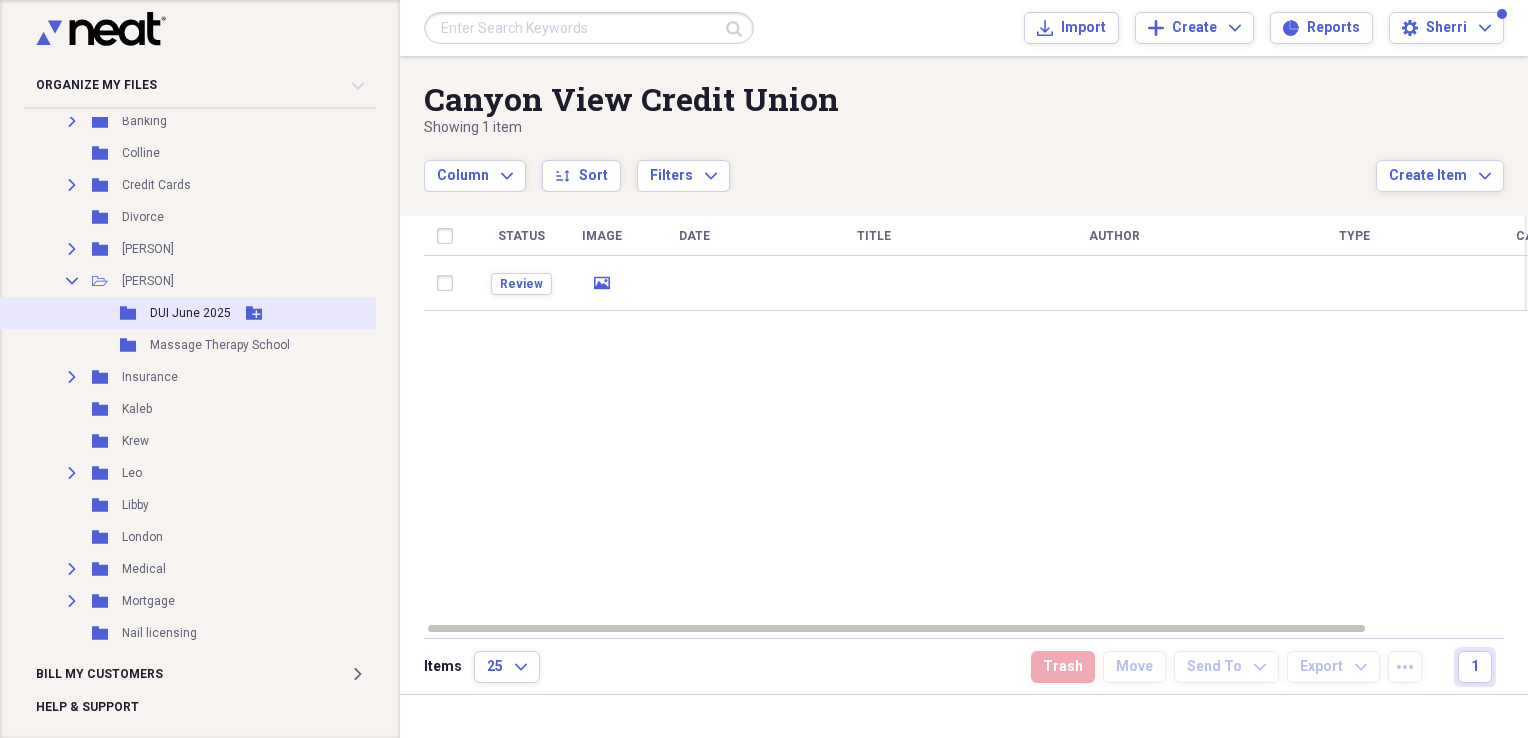 click on "Folder DUI June 2025 Add Folder" at bounding box center (190, 313) 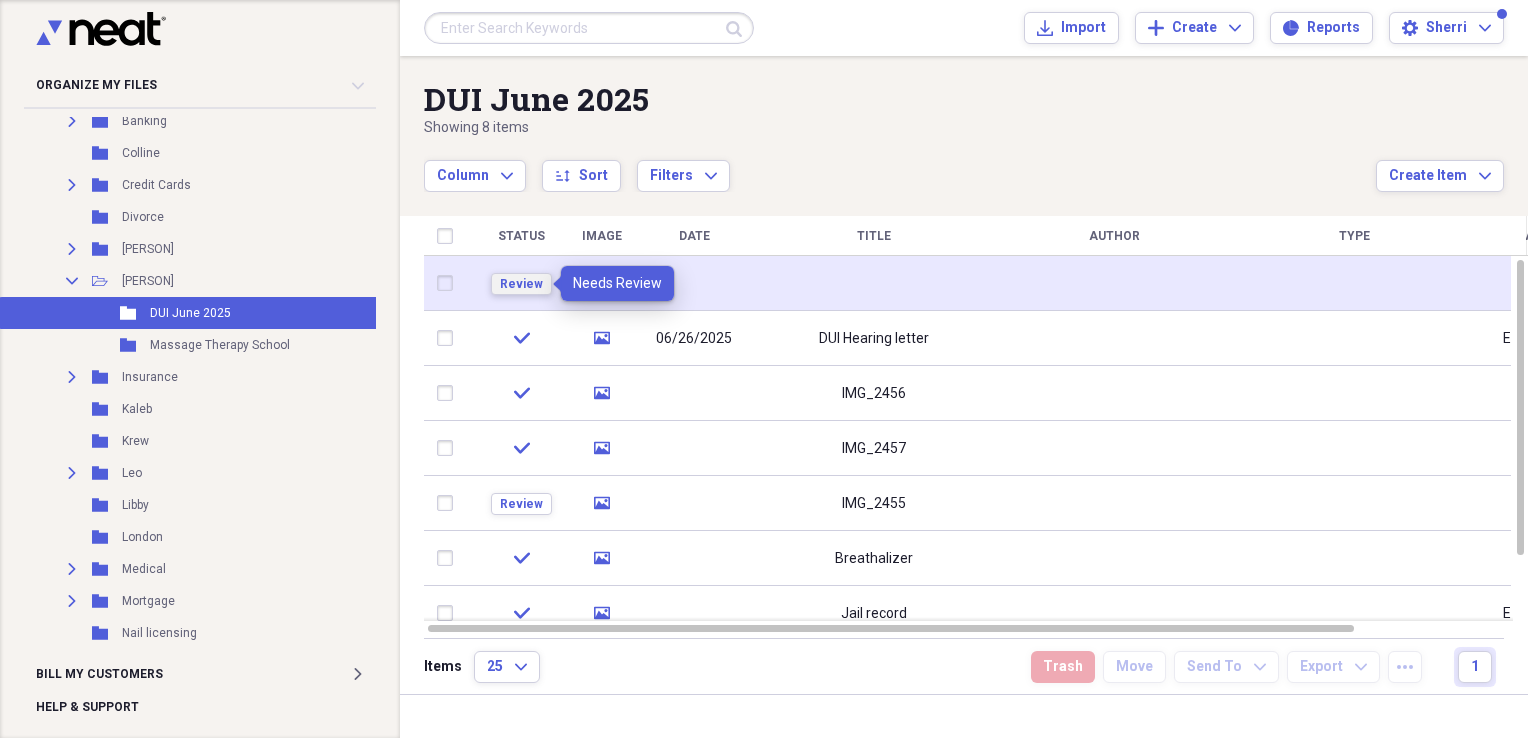 click on "Review" at bounding box center (521, 284) 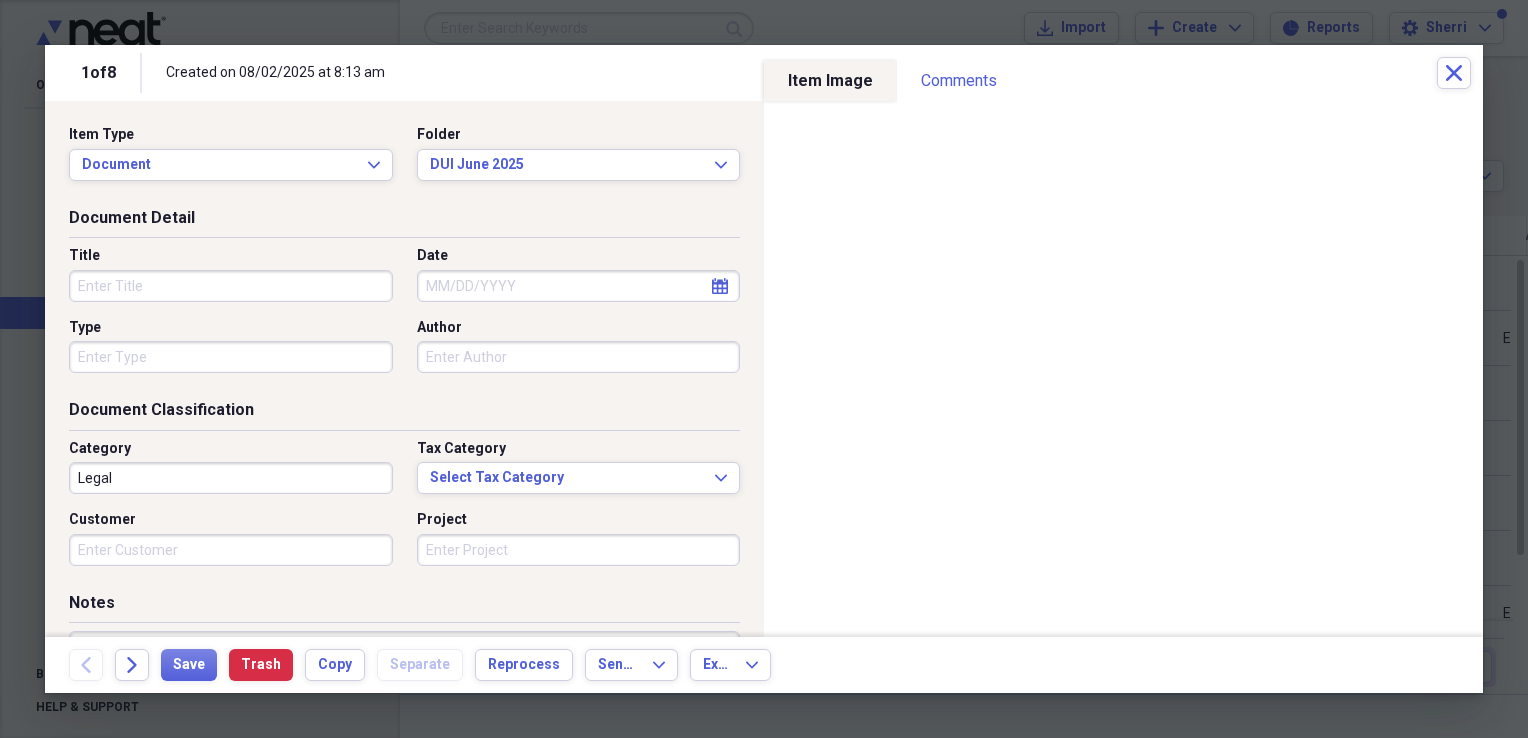 click on "Title" at bounding box center (231, 286) 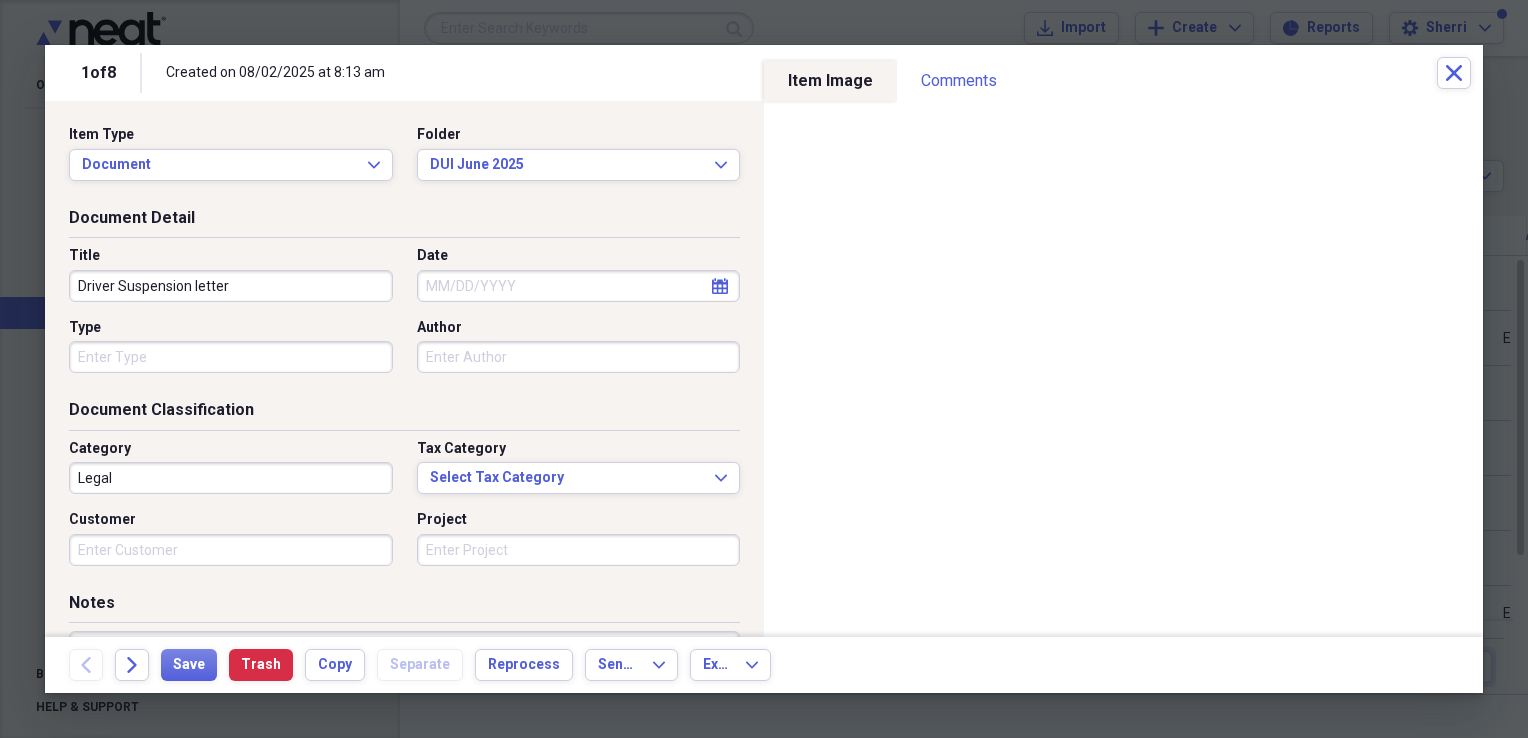 type on "Driver Suspension letter" 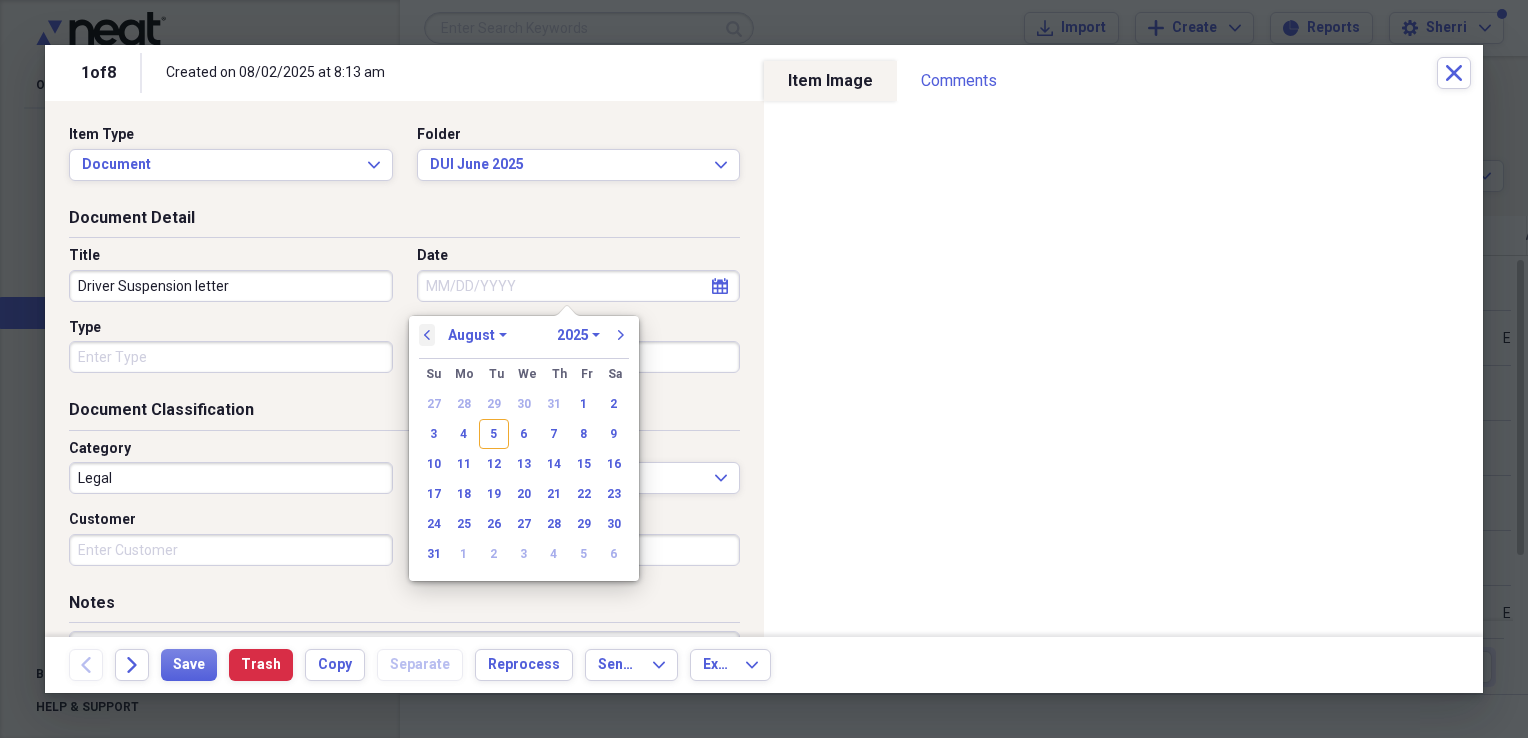 click on "previous" at bounding box center [427, 335] 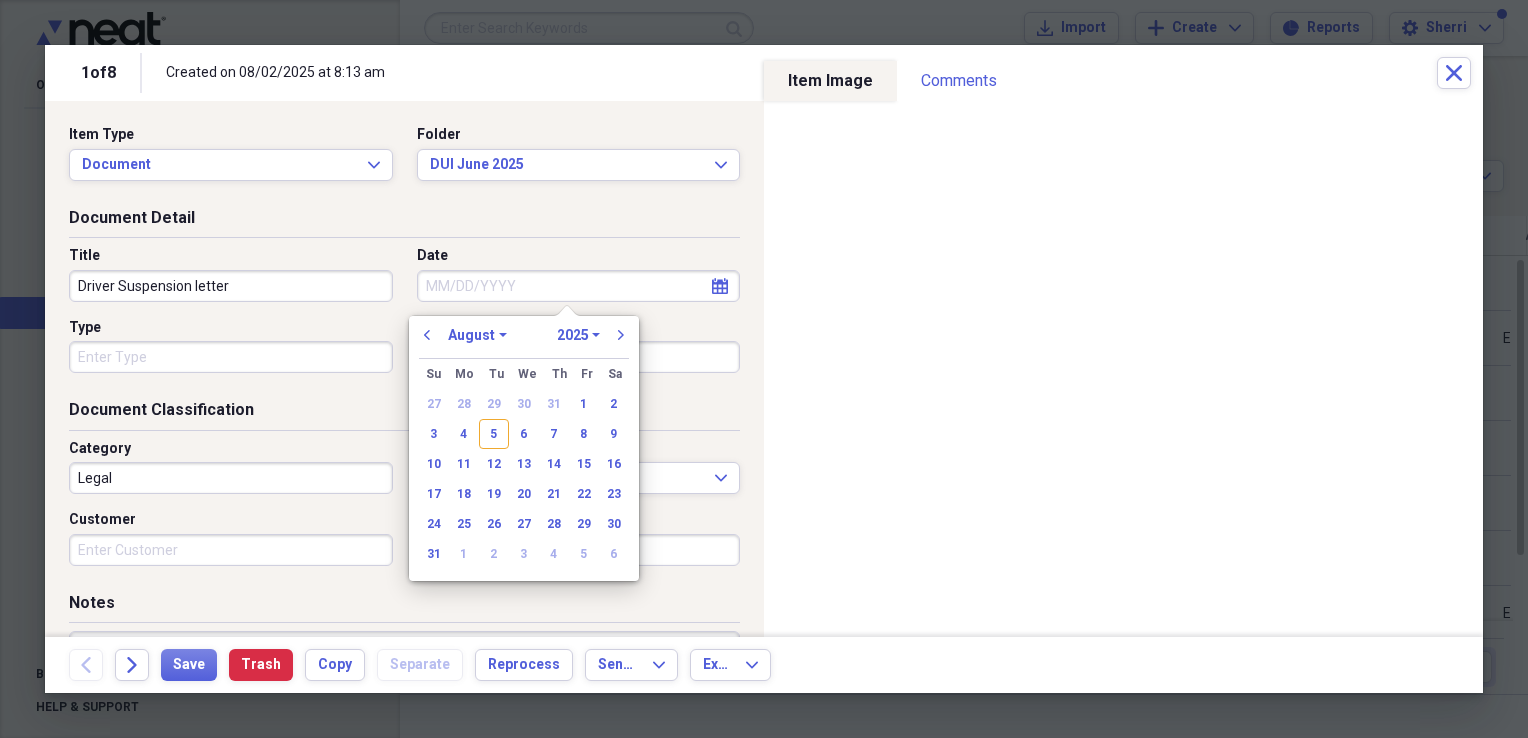 select on "6" 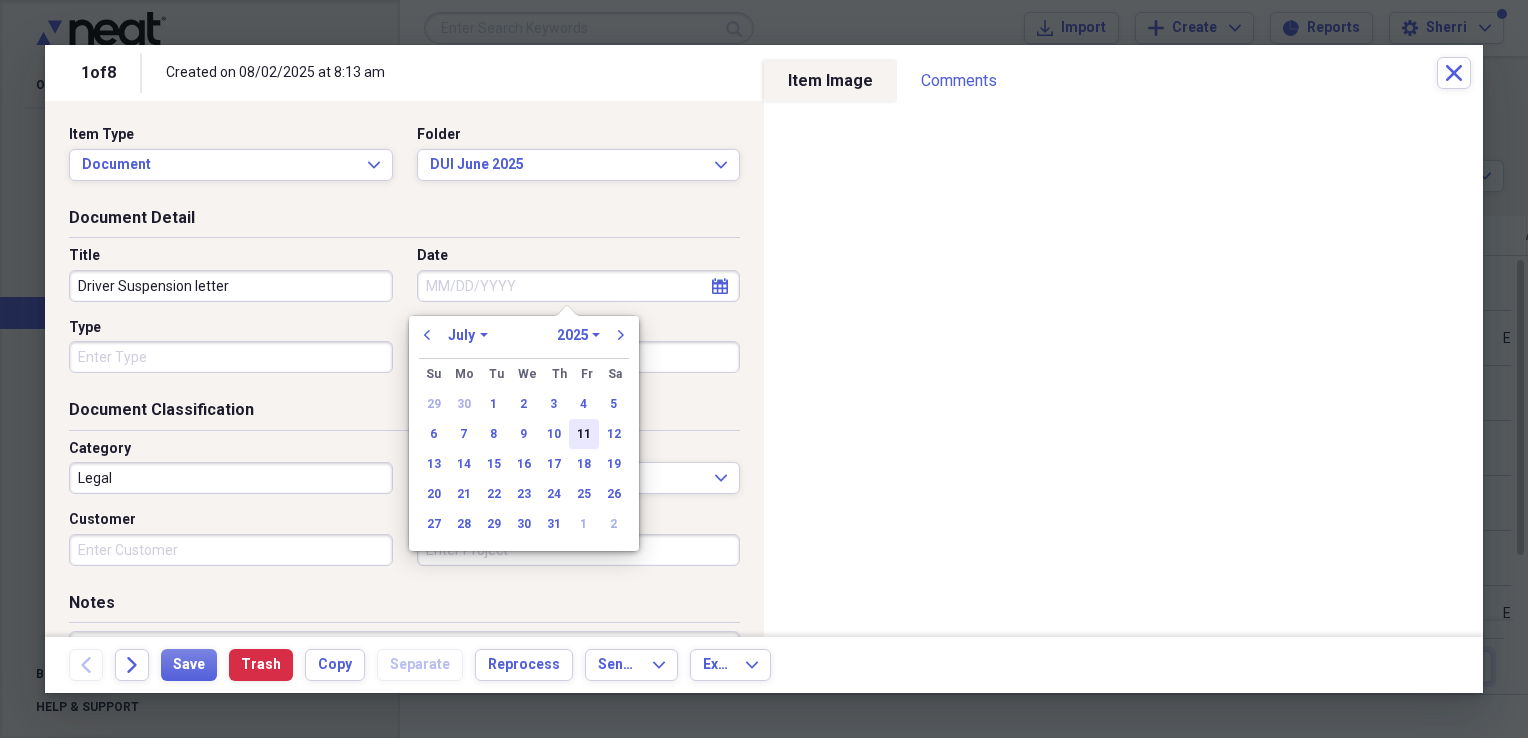 click on "11" at bounding box center [584, 434] 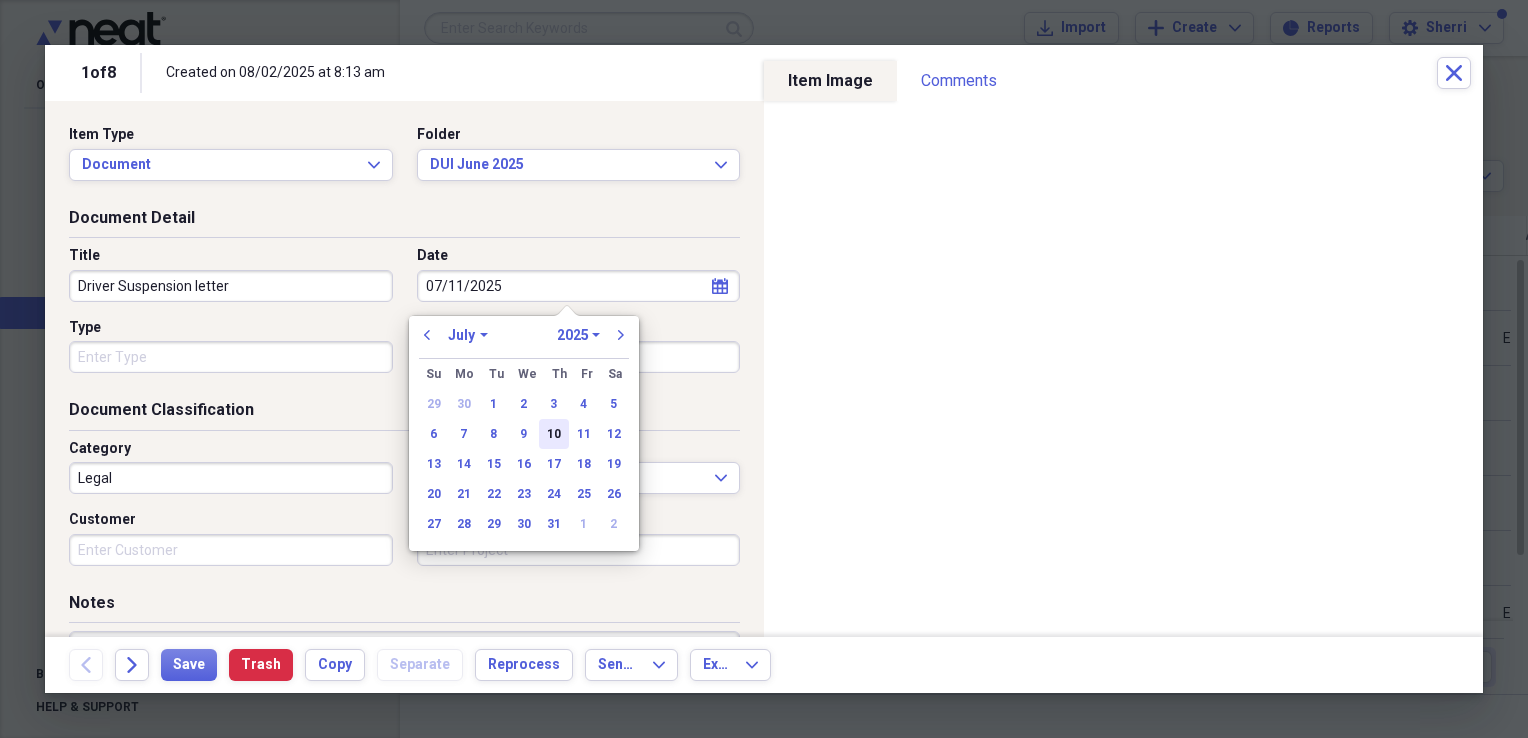 type on "07/11/2025" 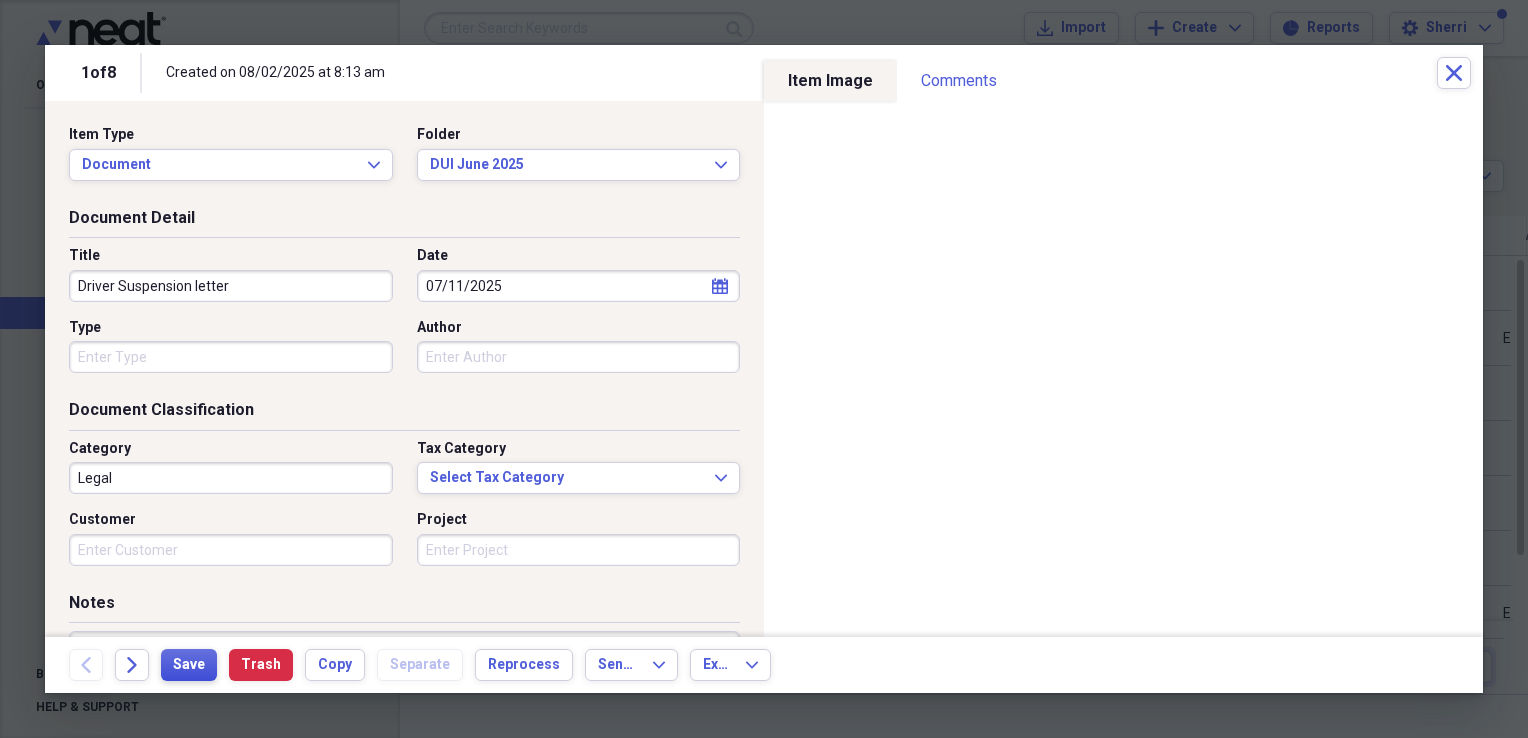 click on "Save" at bounding box center (189, 665) 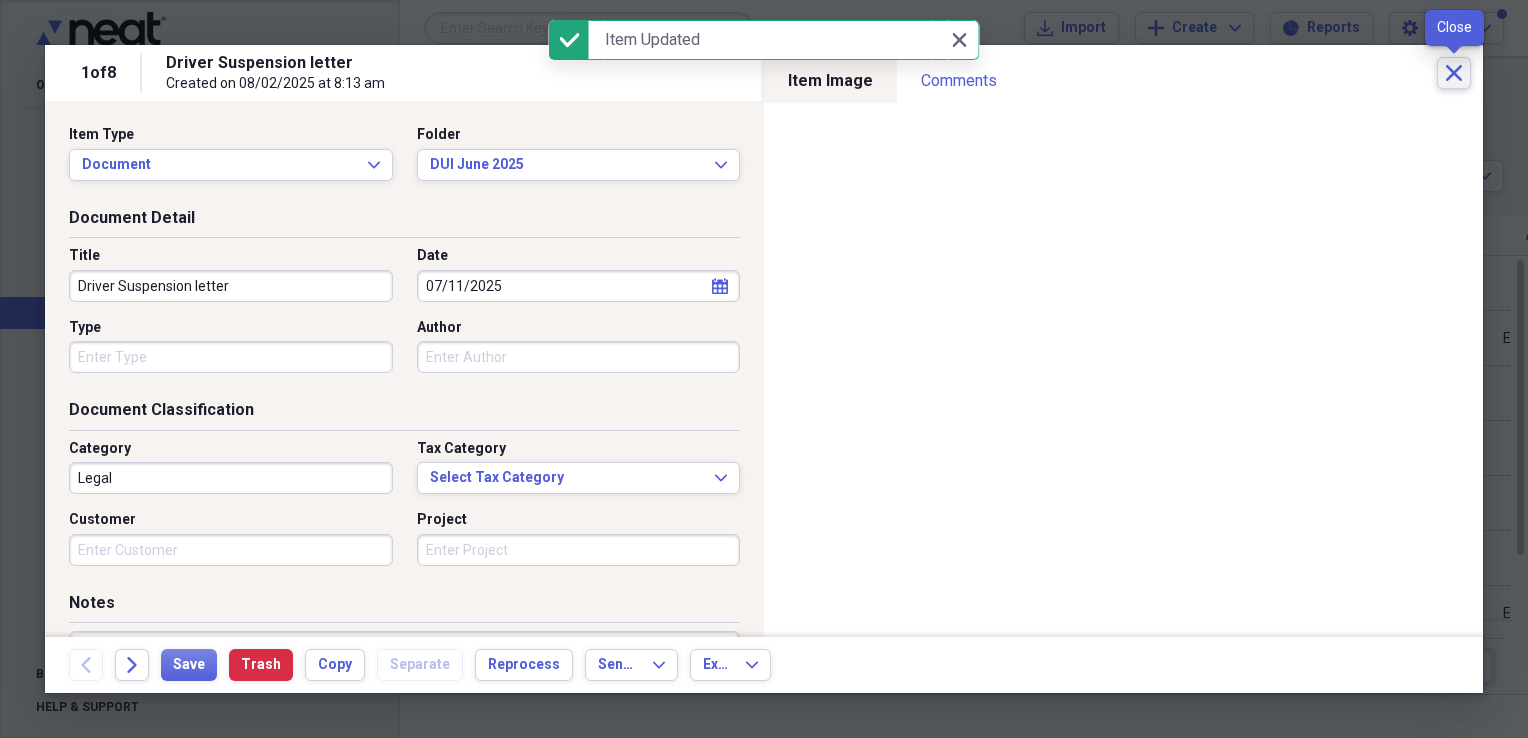 click on "Close" 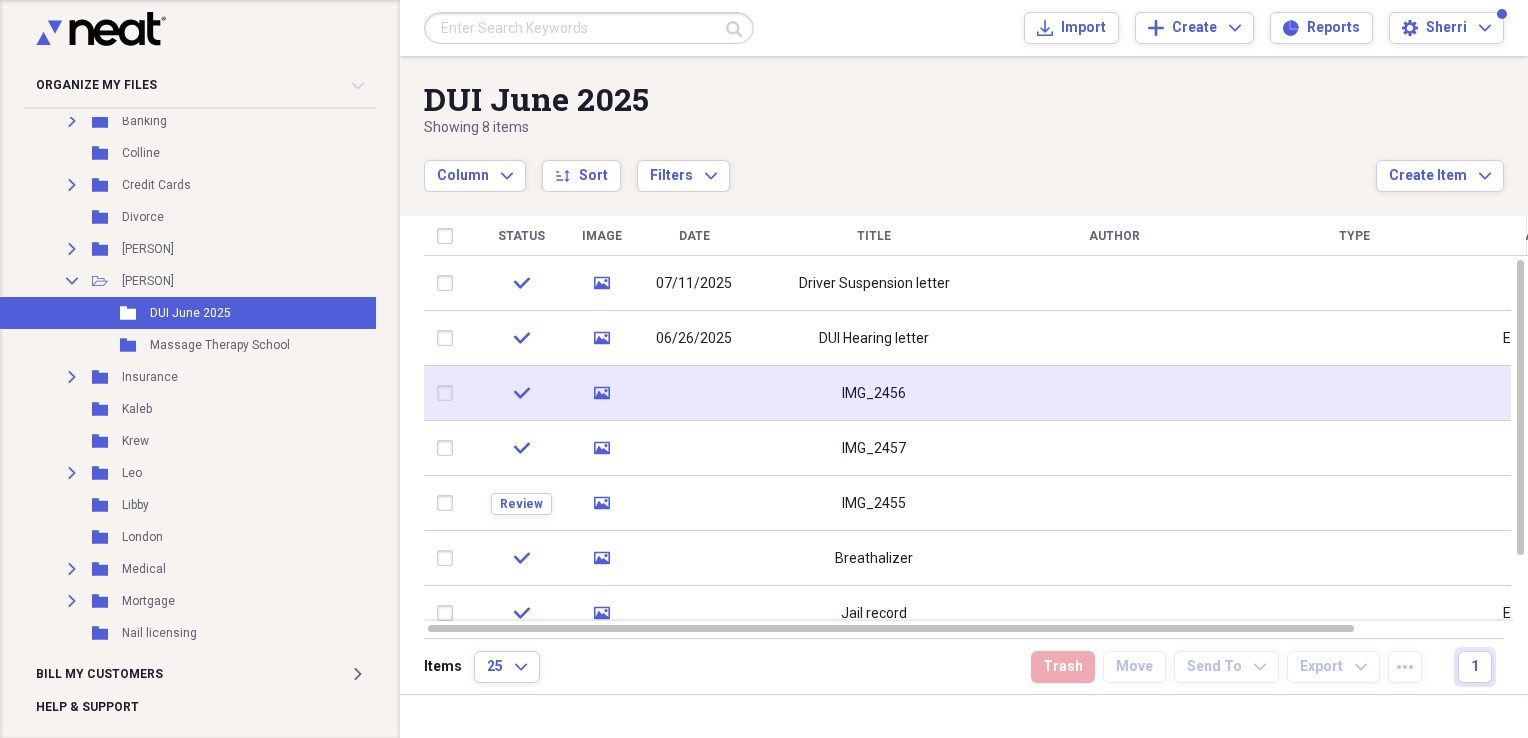 click on "media" at bounding box center (601, 393) 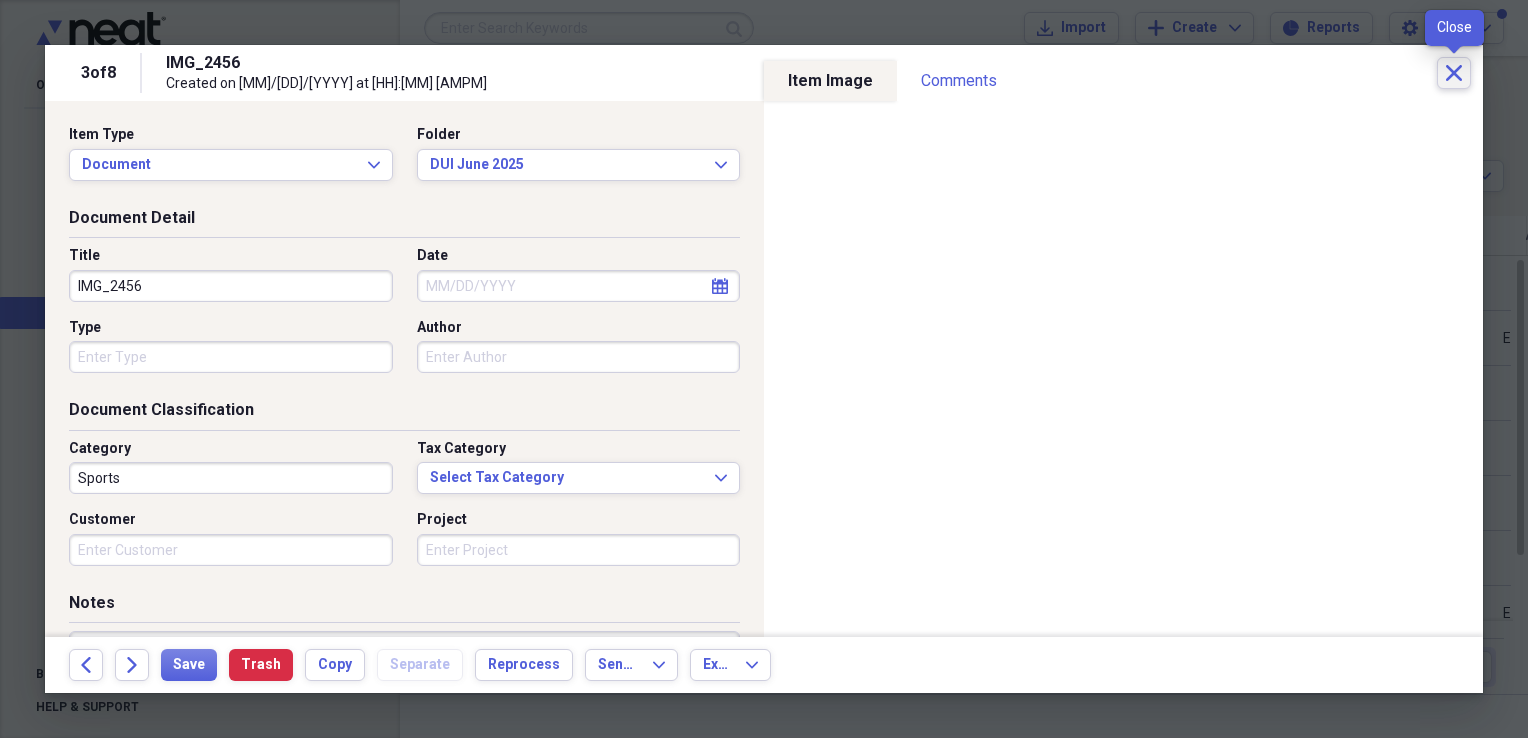 click on "Close" 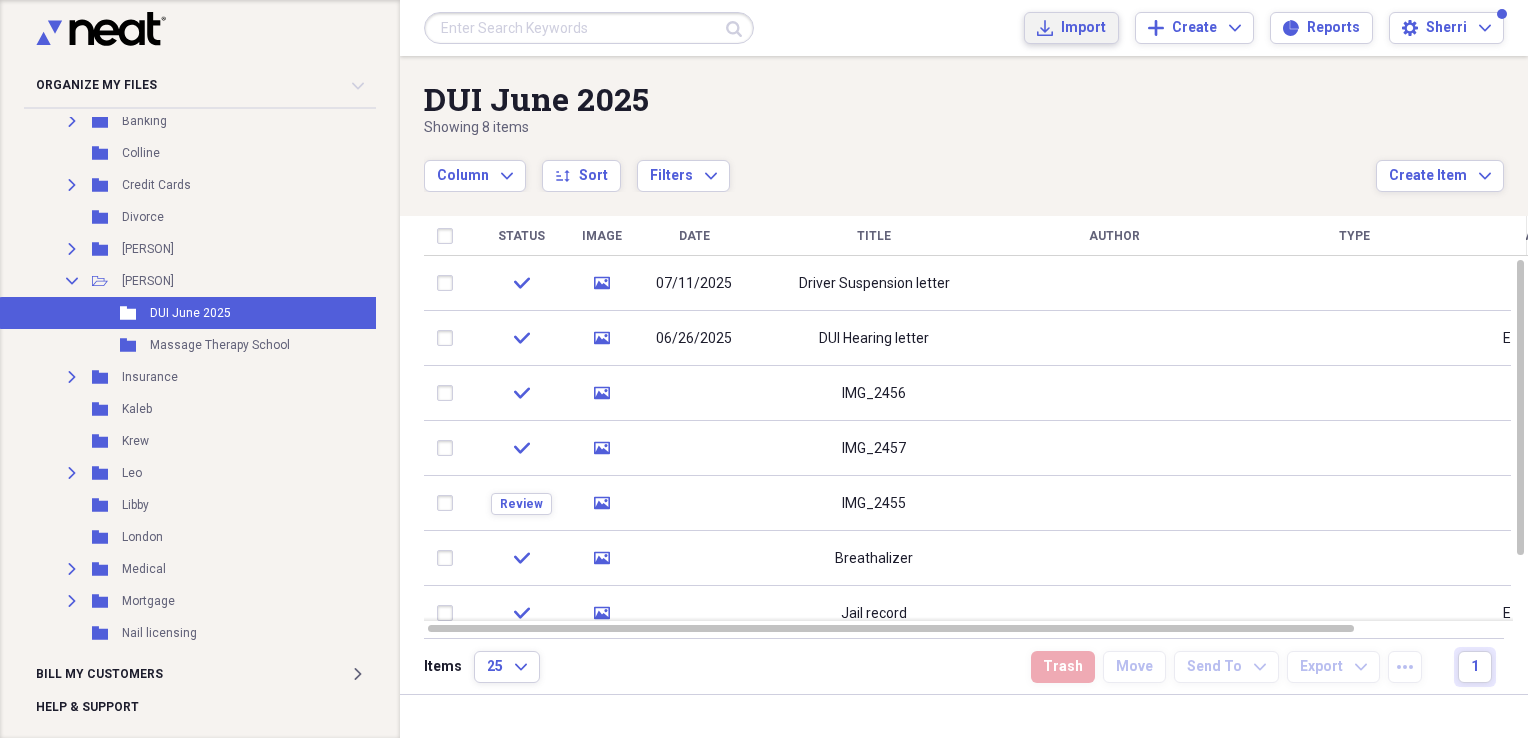 click on "Import Import" at bounding box center [1071, 28] 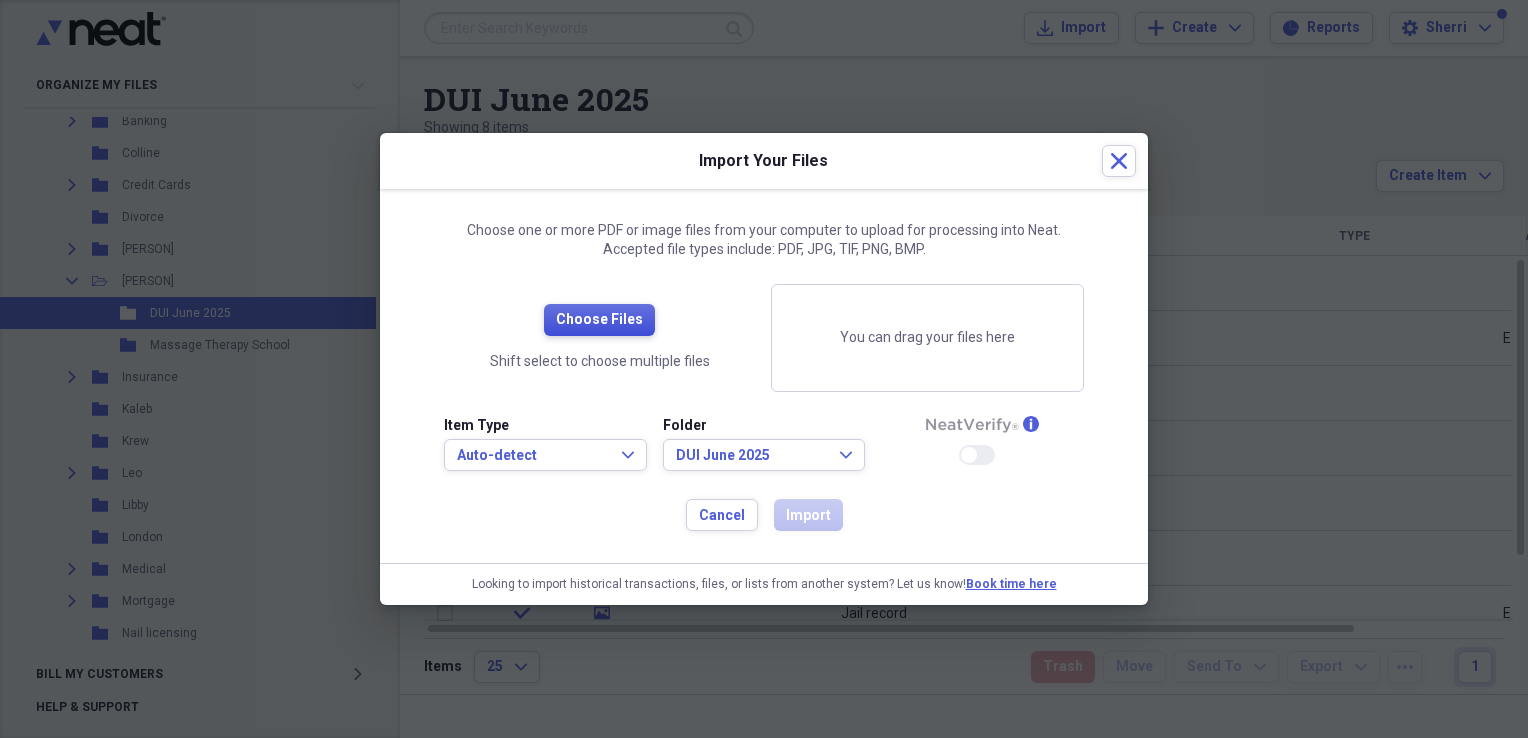 click on "Choose Files" at bounding box center (599, 320) 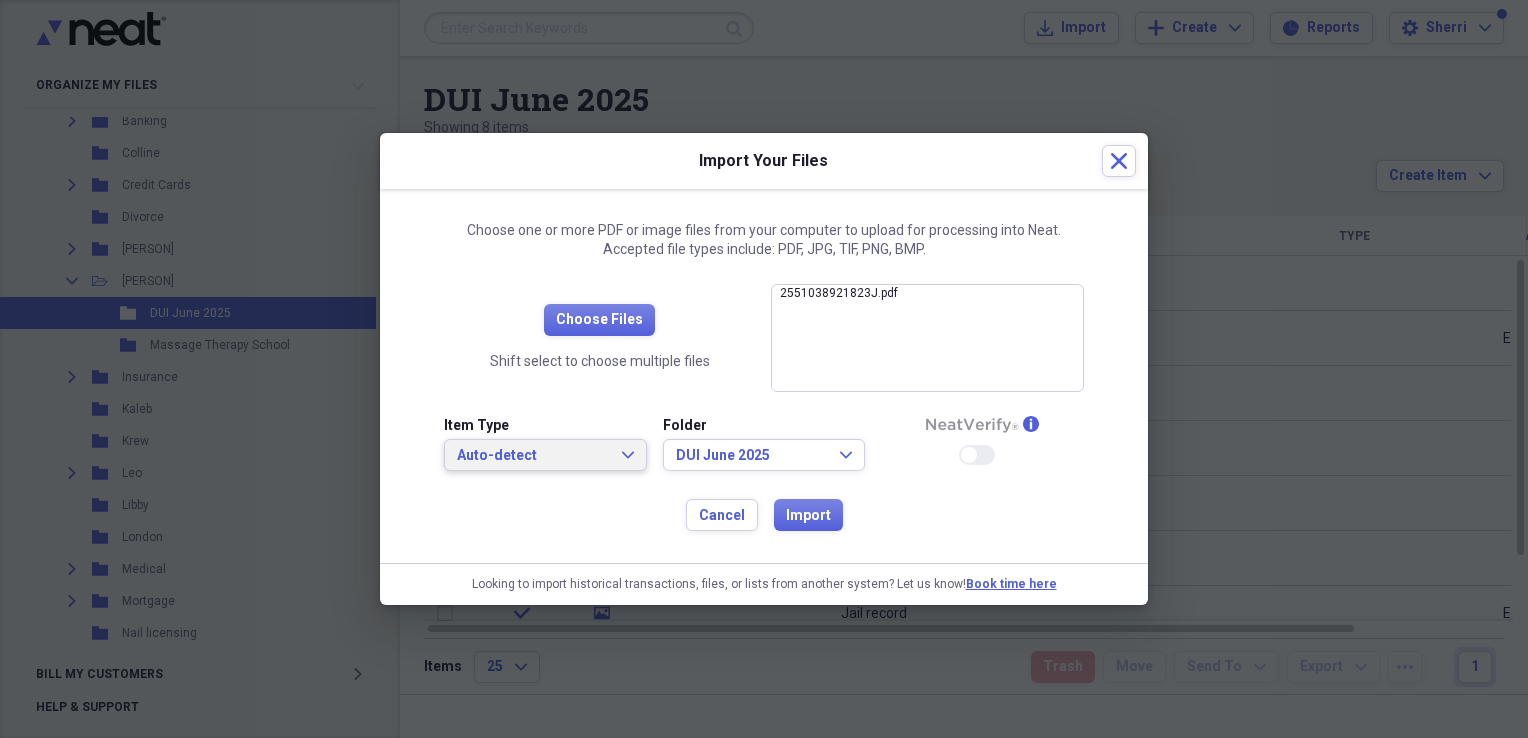 click on "Auto-detect" at bounding box center [533, 456] 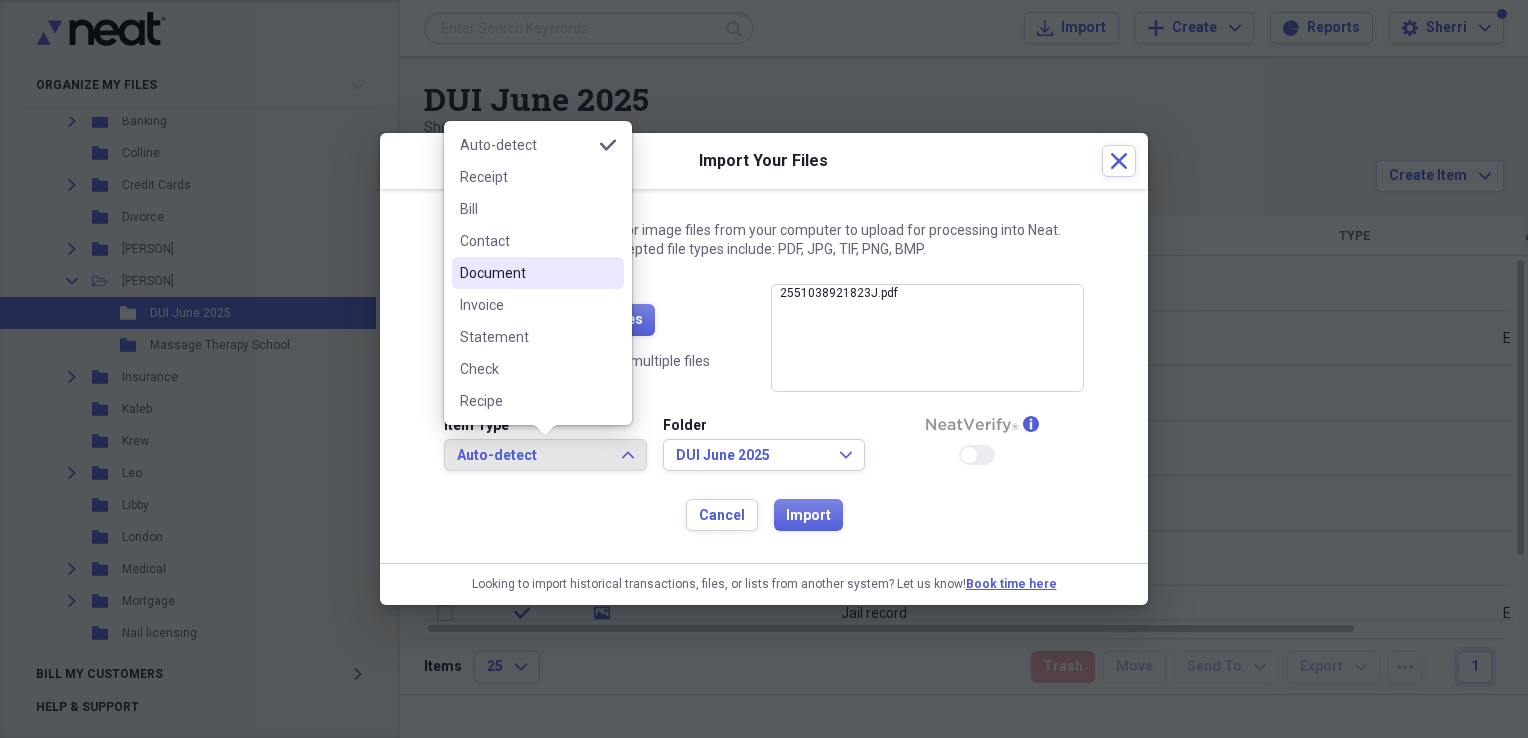 click on "Document" at bounding box center [526, 273] 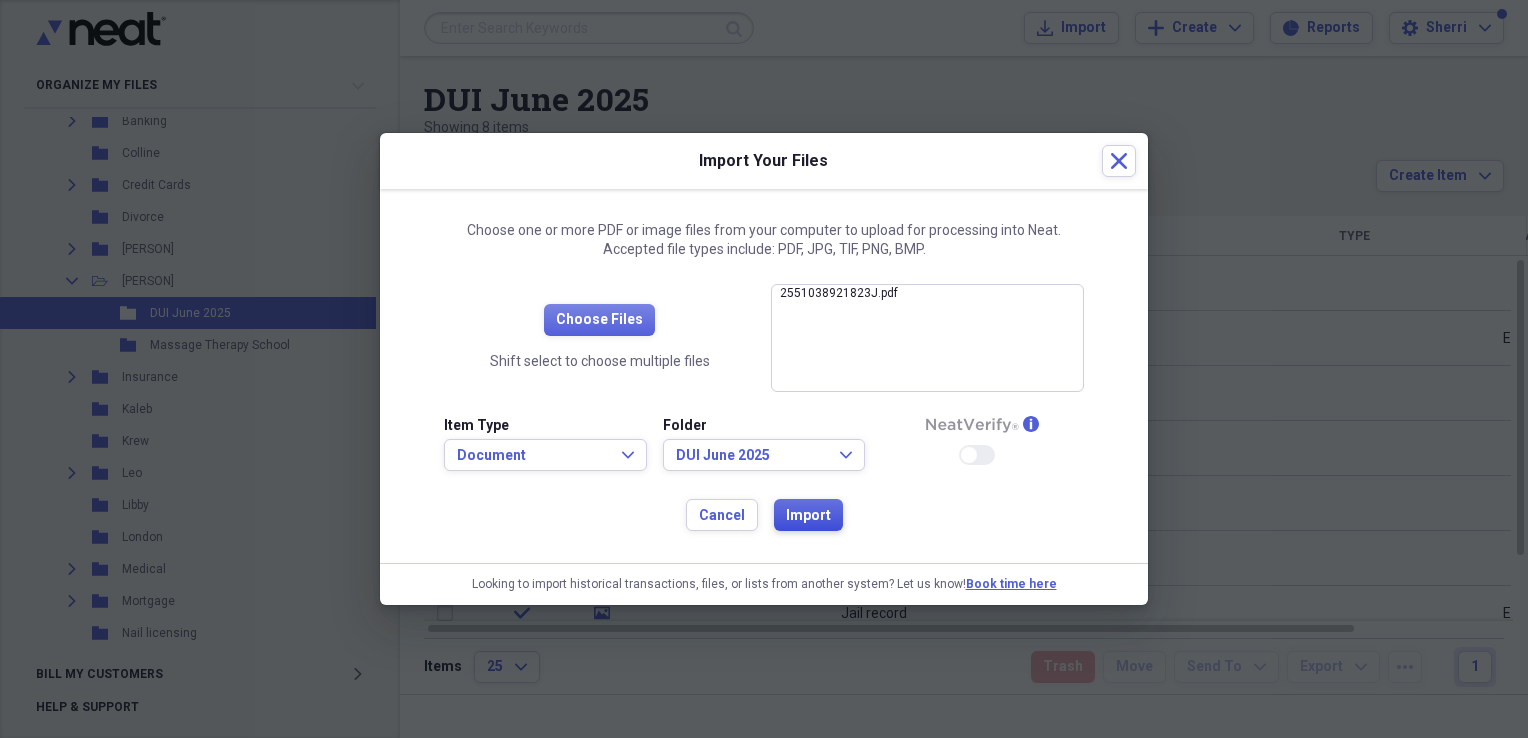 click on "Import" at bounding box center [808, 516] 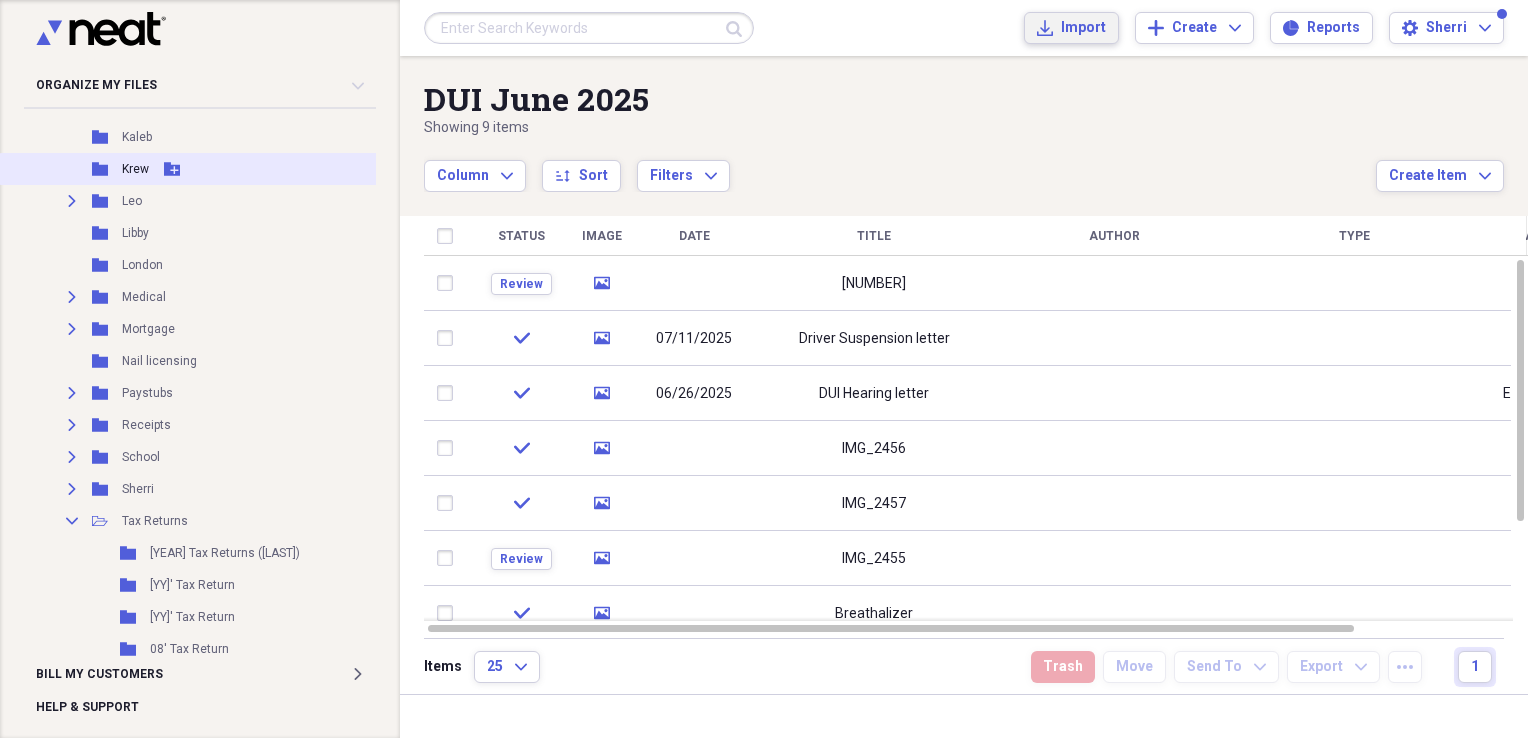 scroll, scrollTop: 600, scrollLeft: 0, axis: vertical 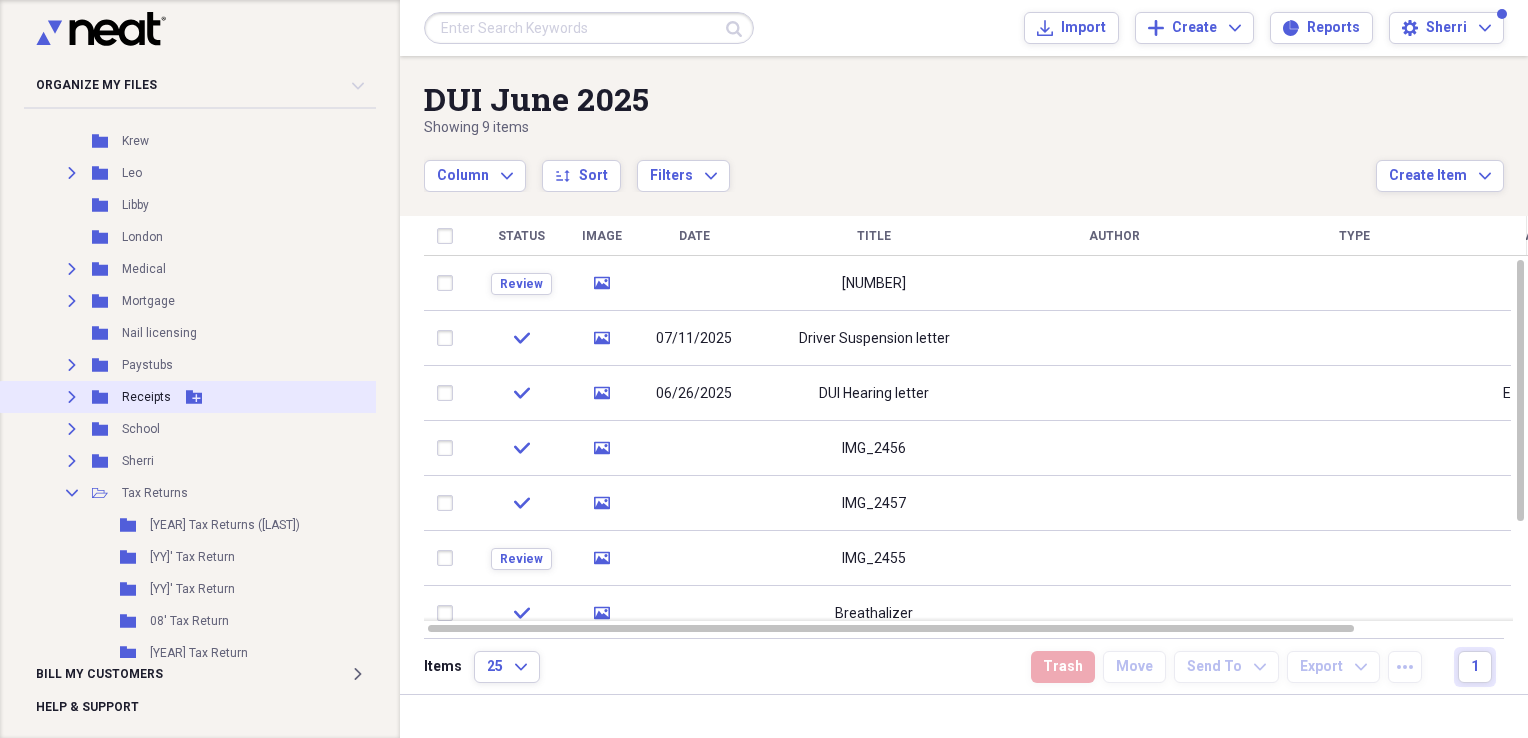 click on "Expand" 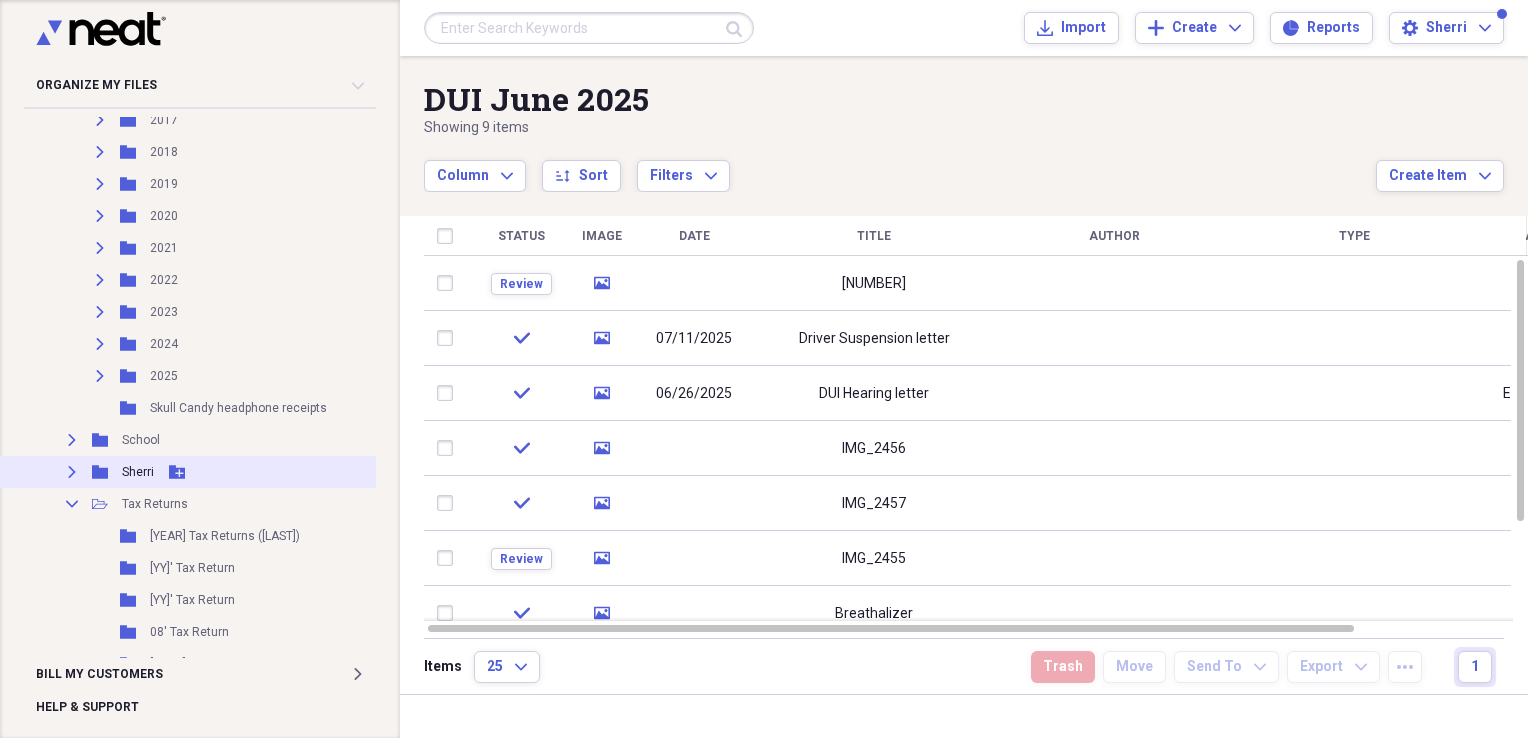 scroll, scrollTop: 1200, scrollLeft: 0, axis: vertical 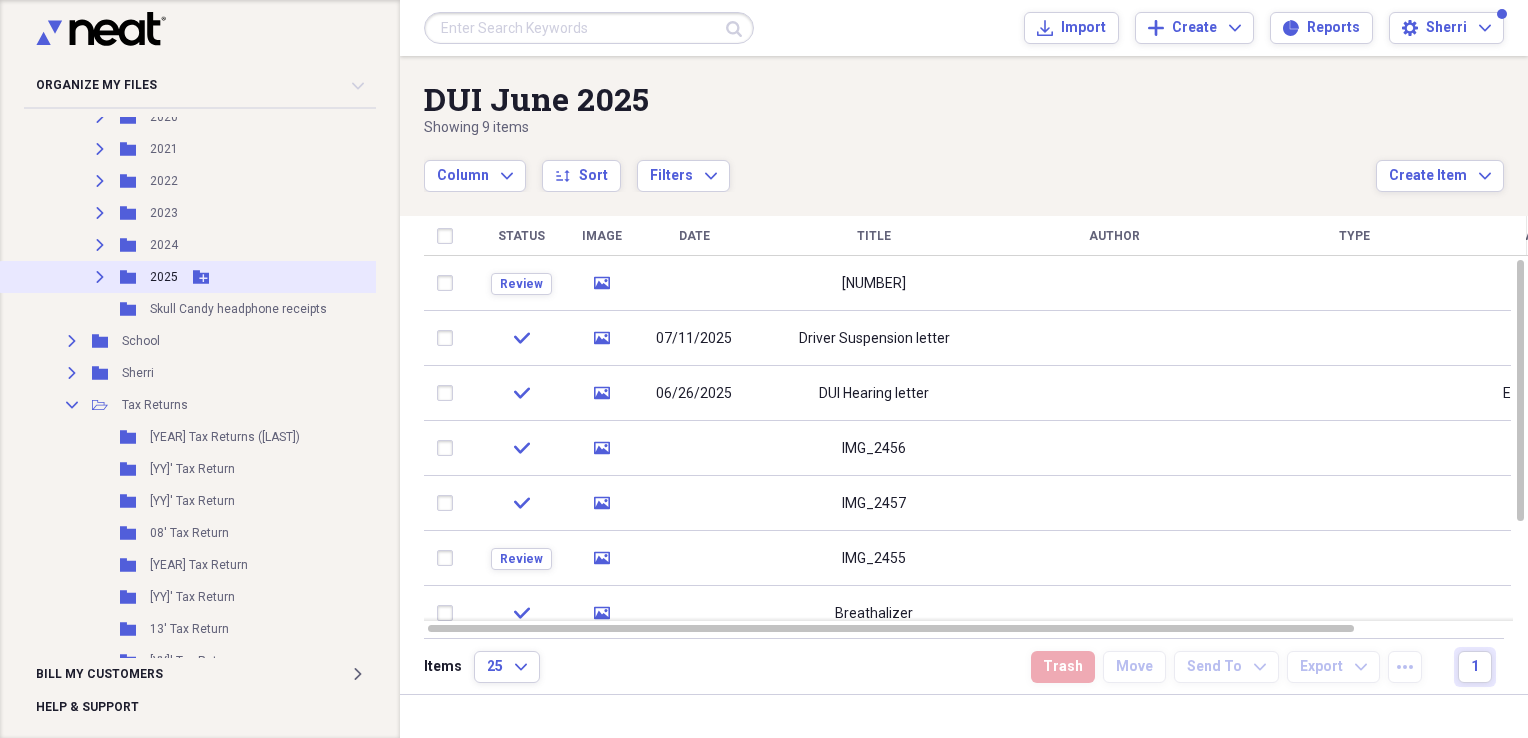 click on "Expand" 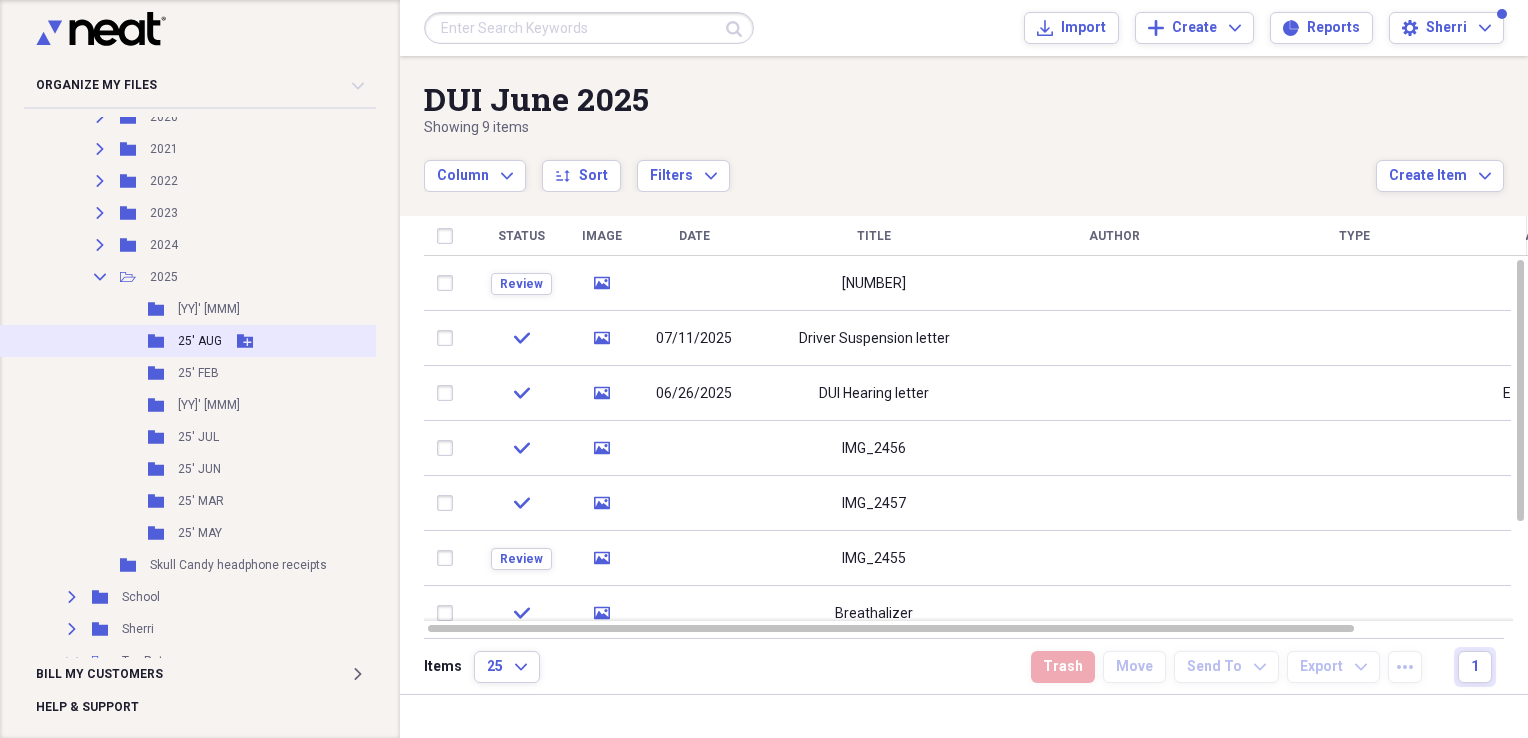 click on "25' AUG" at bounding box center [200, 341] 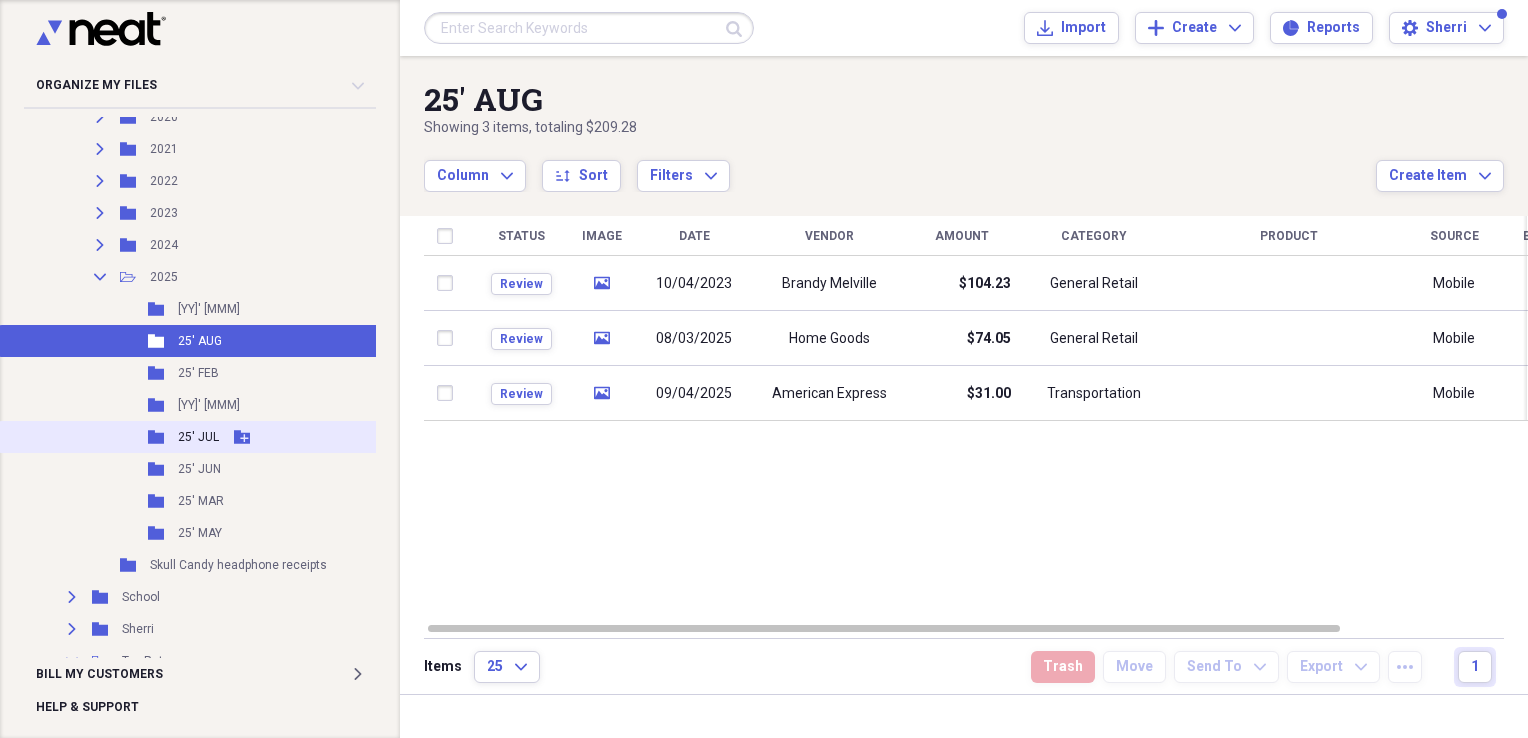 click on "25' JUL" at bounding box center [198, 437] 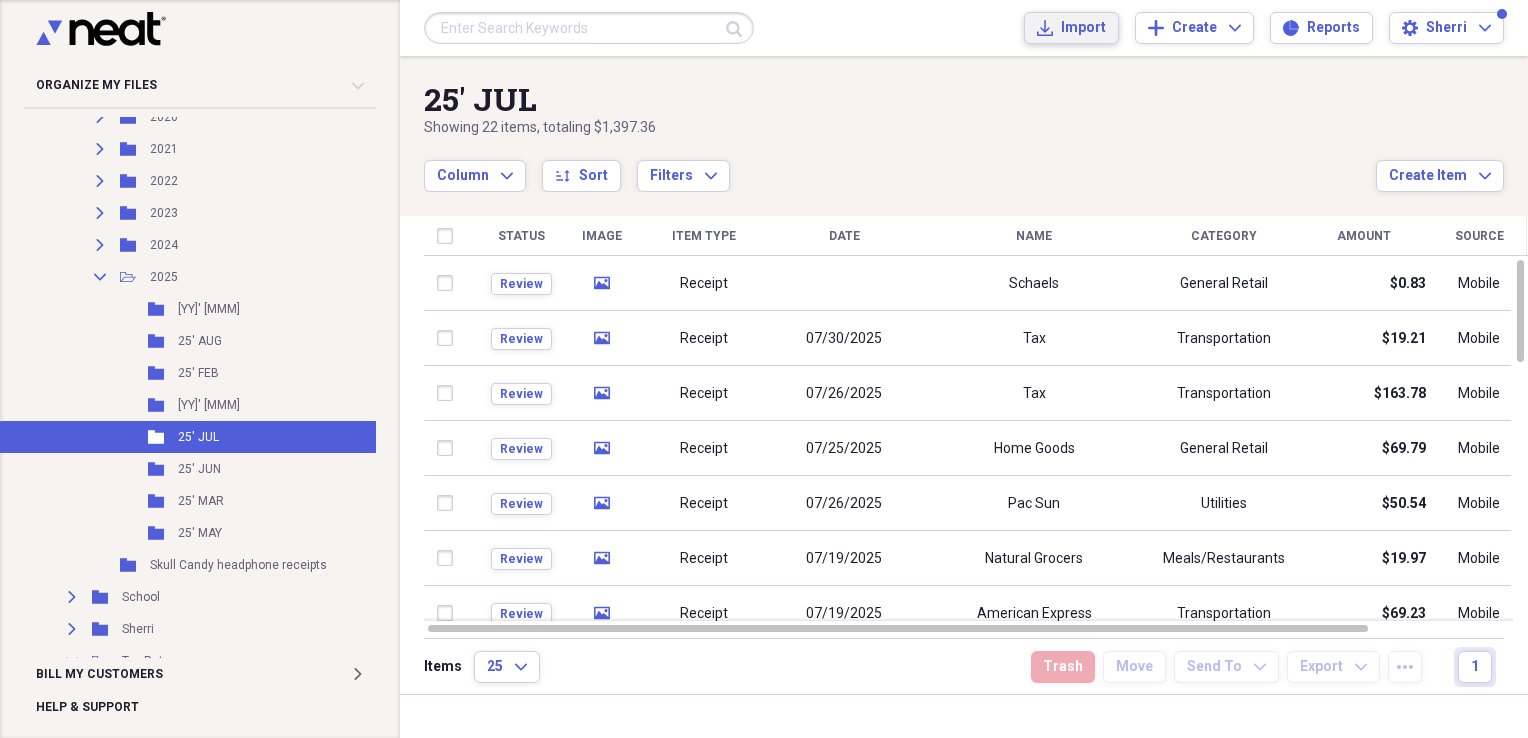drag, startPoint x: 1082, startPoint y: 20, endPoint x: 1038, endPoint y: 57, distance: 57.48913 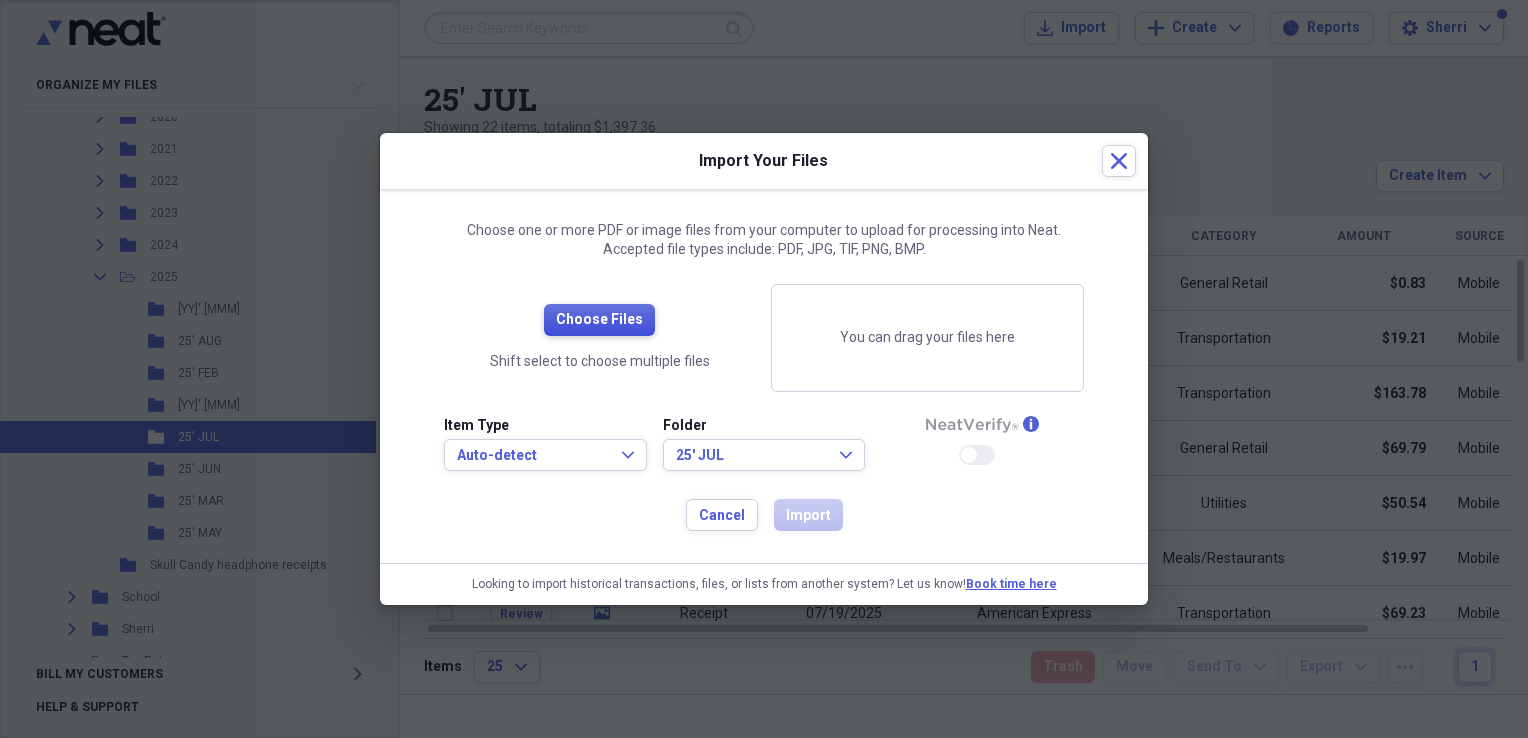 click on "Choose Files" at bounding box center [599, 320] 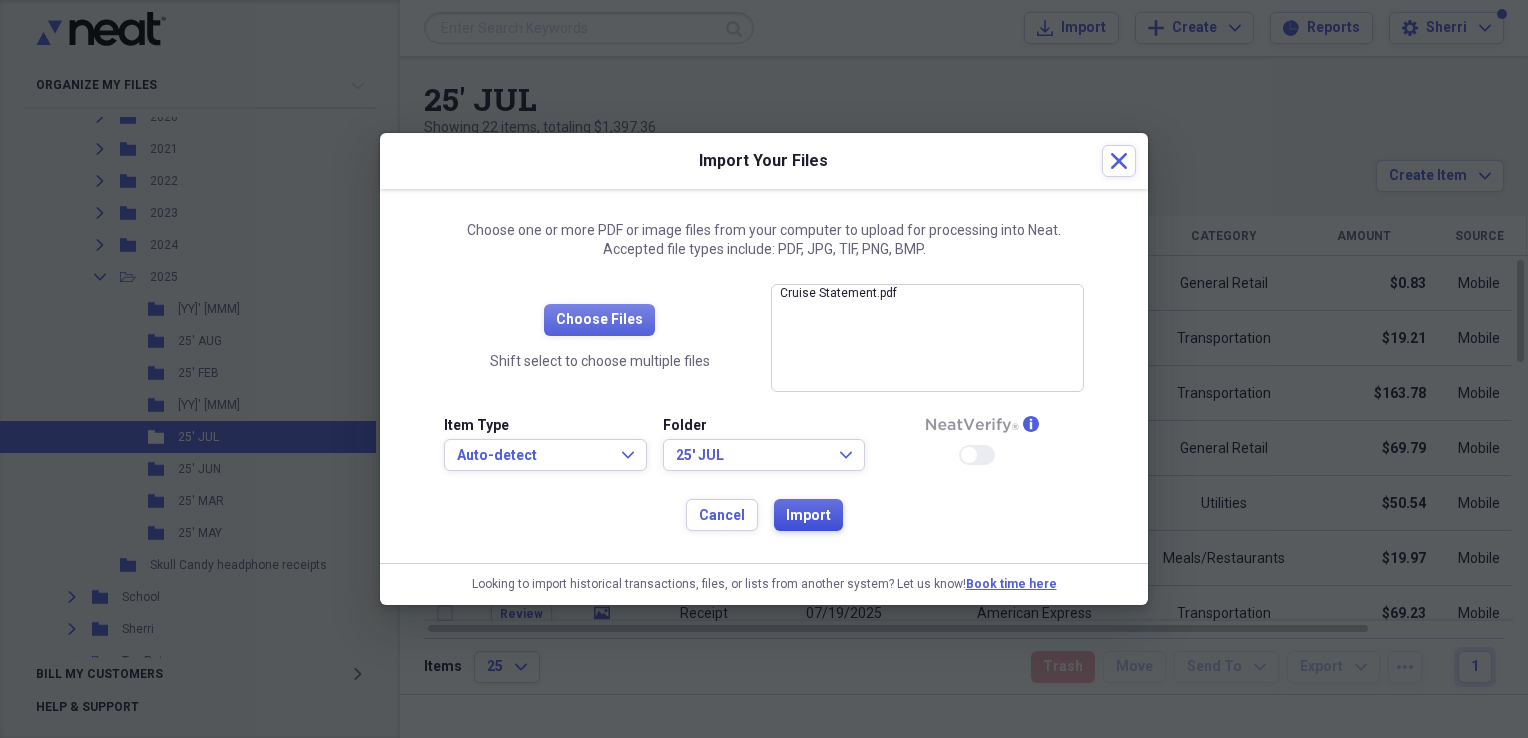 click on "Import" at bounding box center (808, 516) 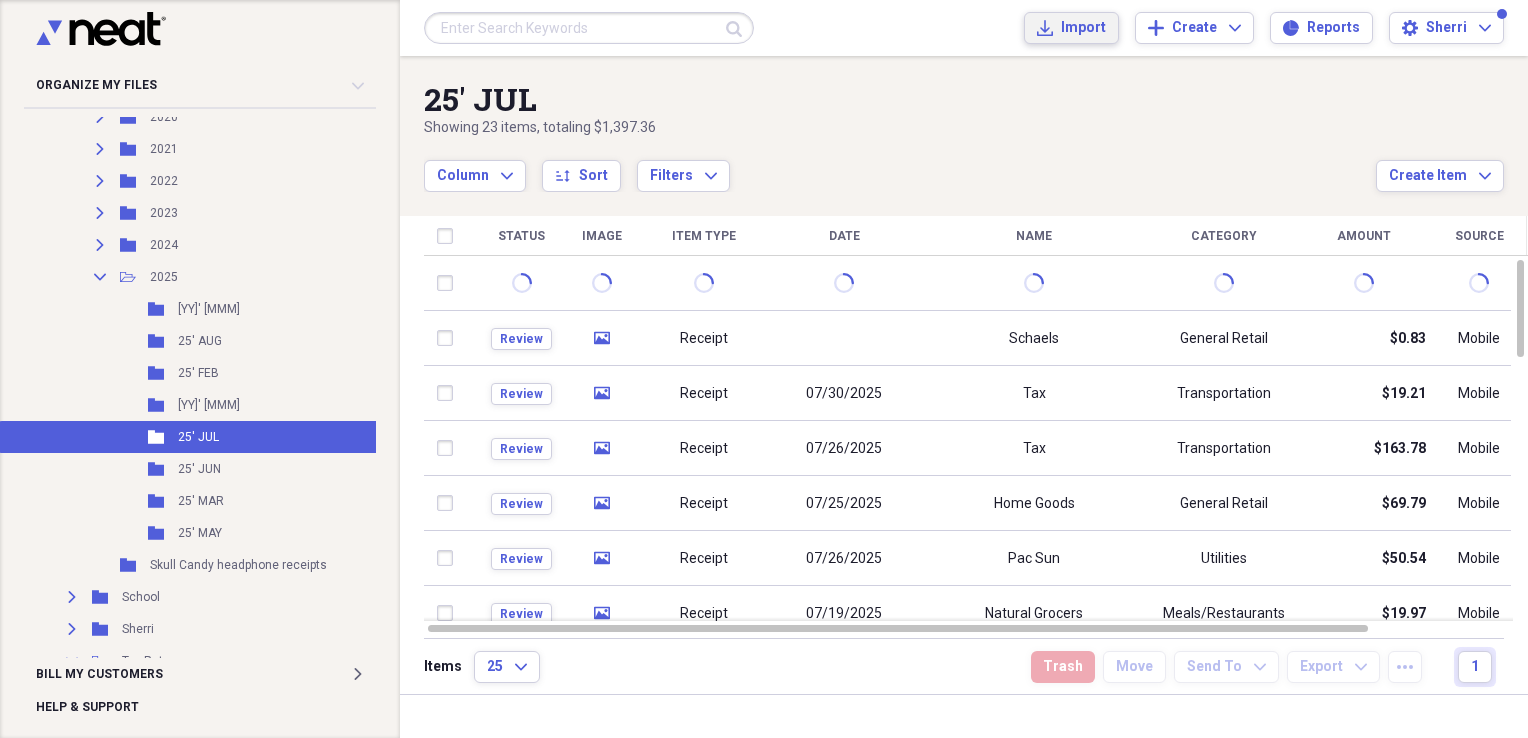 click on "Import" at bounding box center (1083, 28) 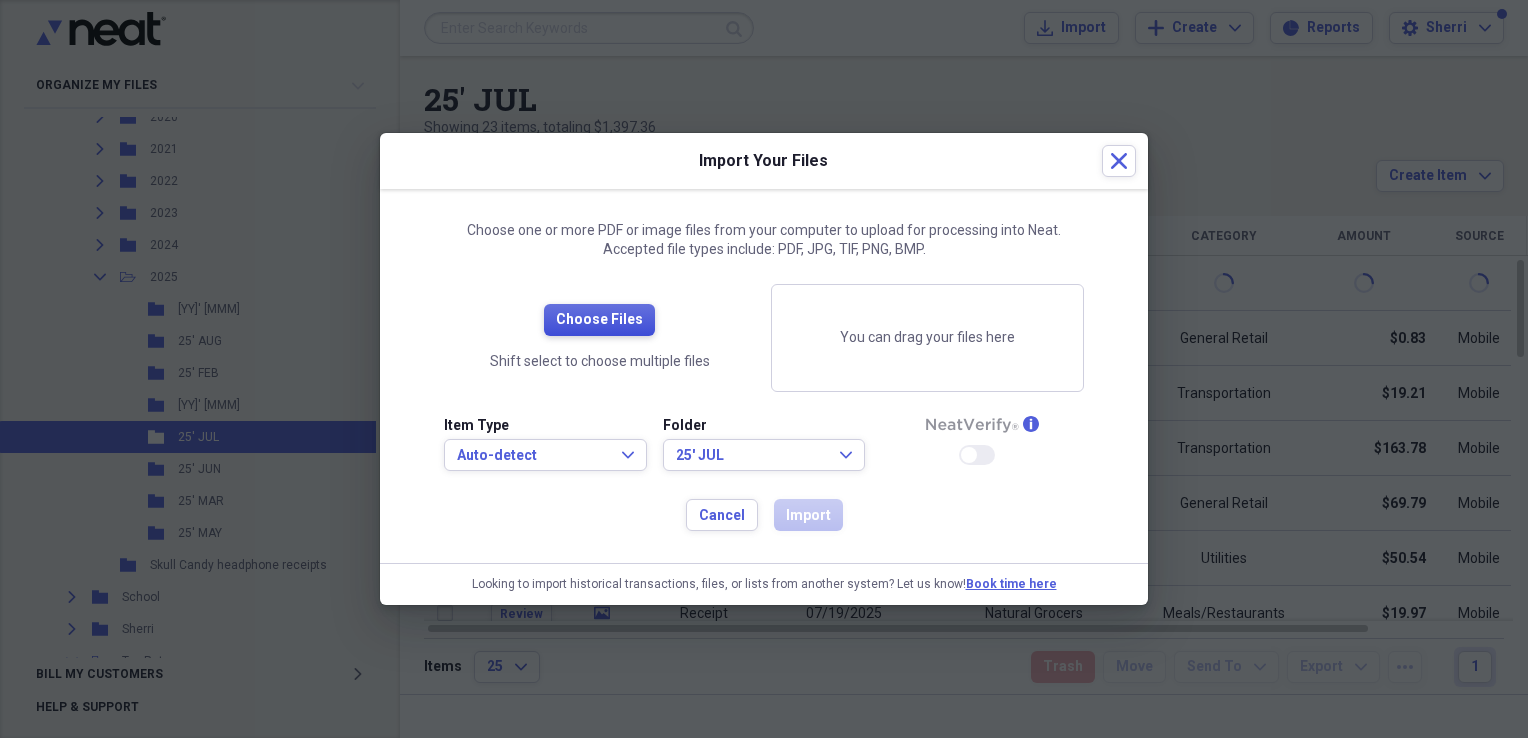 click on "Choose Files" at bounding box center (599, 320) 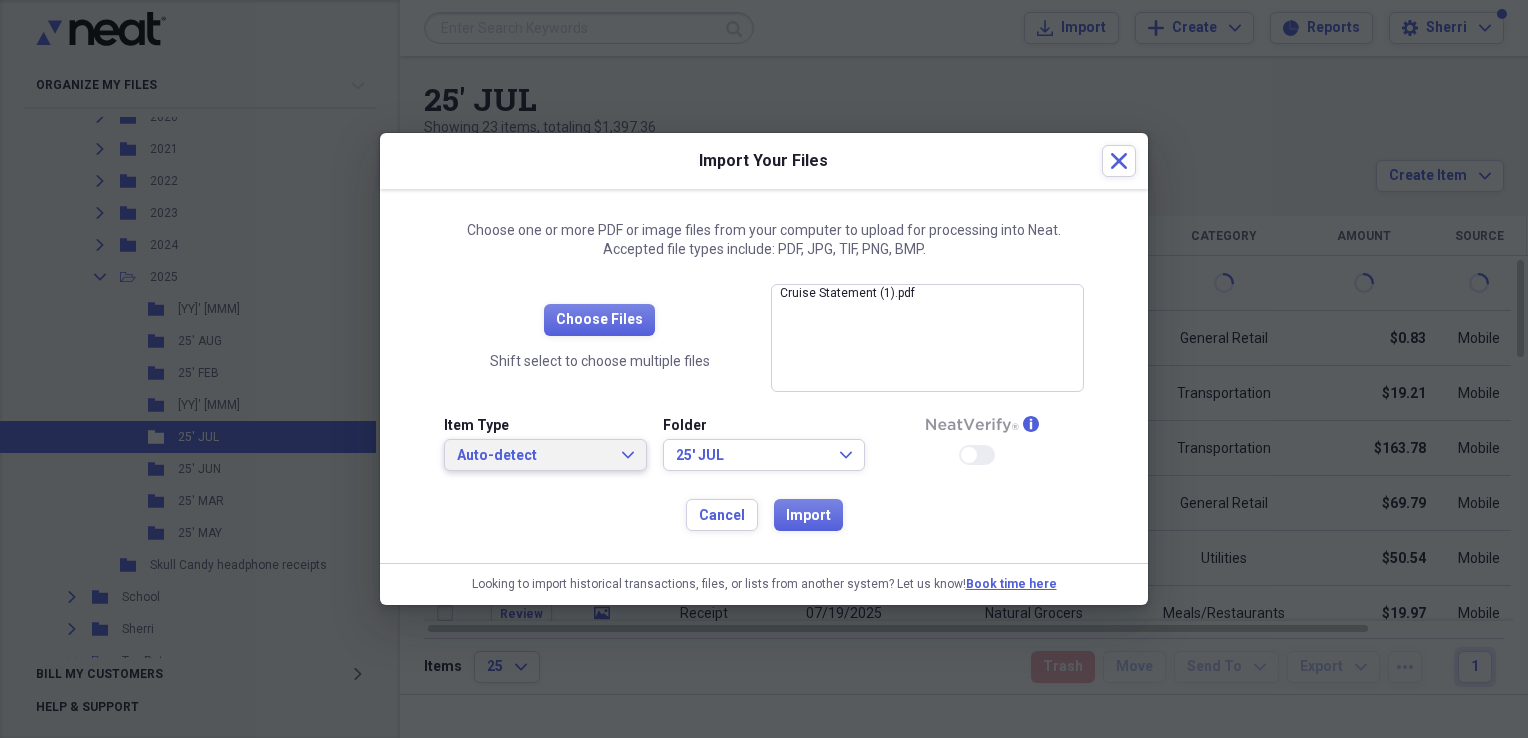 click on "Auto-detect" at bounding box center [533, 456] 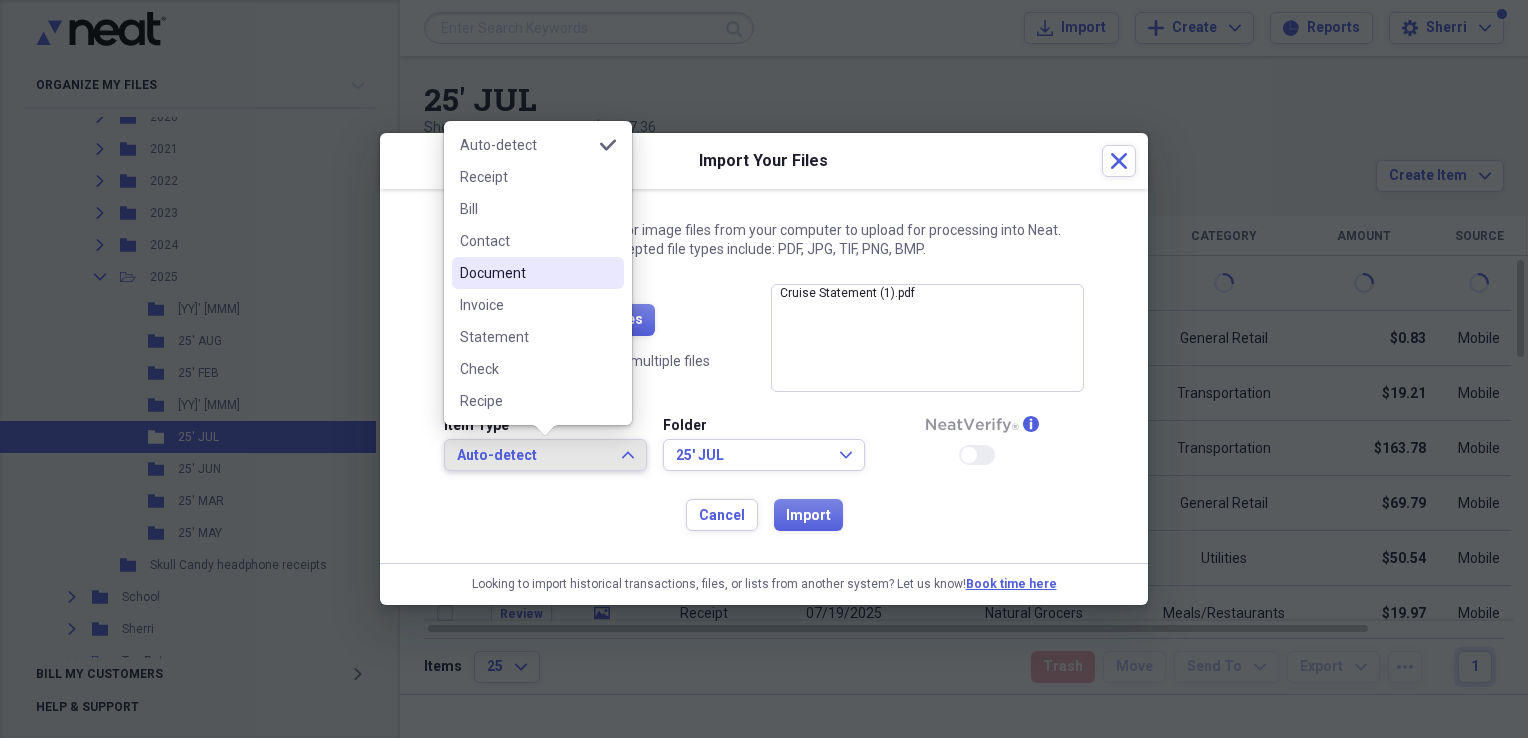 click on "Document" at bounding box center (538, 273) 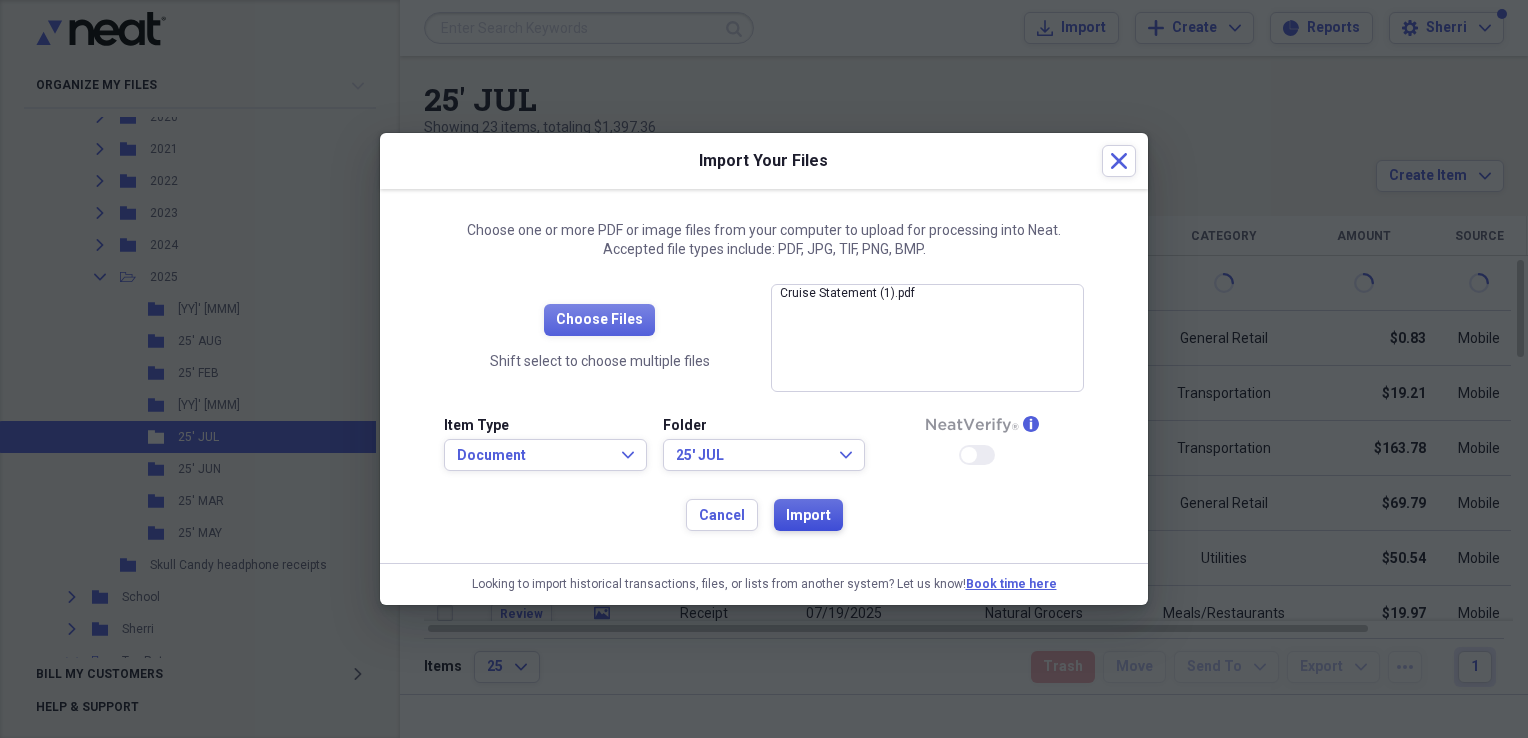 click on "Import" at bounding box center (808, 516) 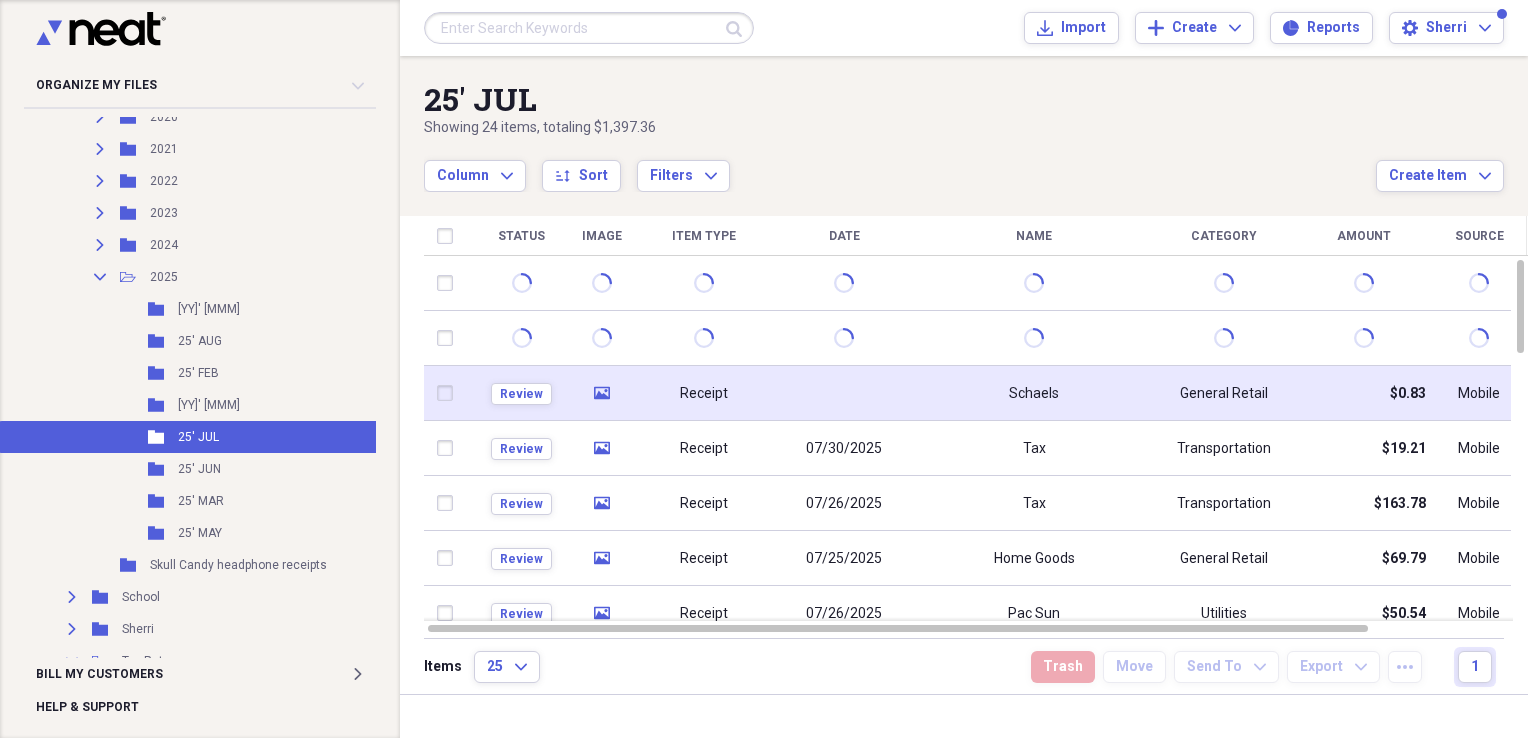 click on "Receipt" at bounding box center [704, 394] 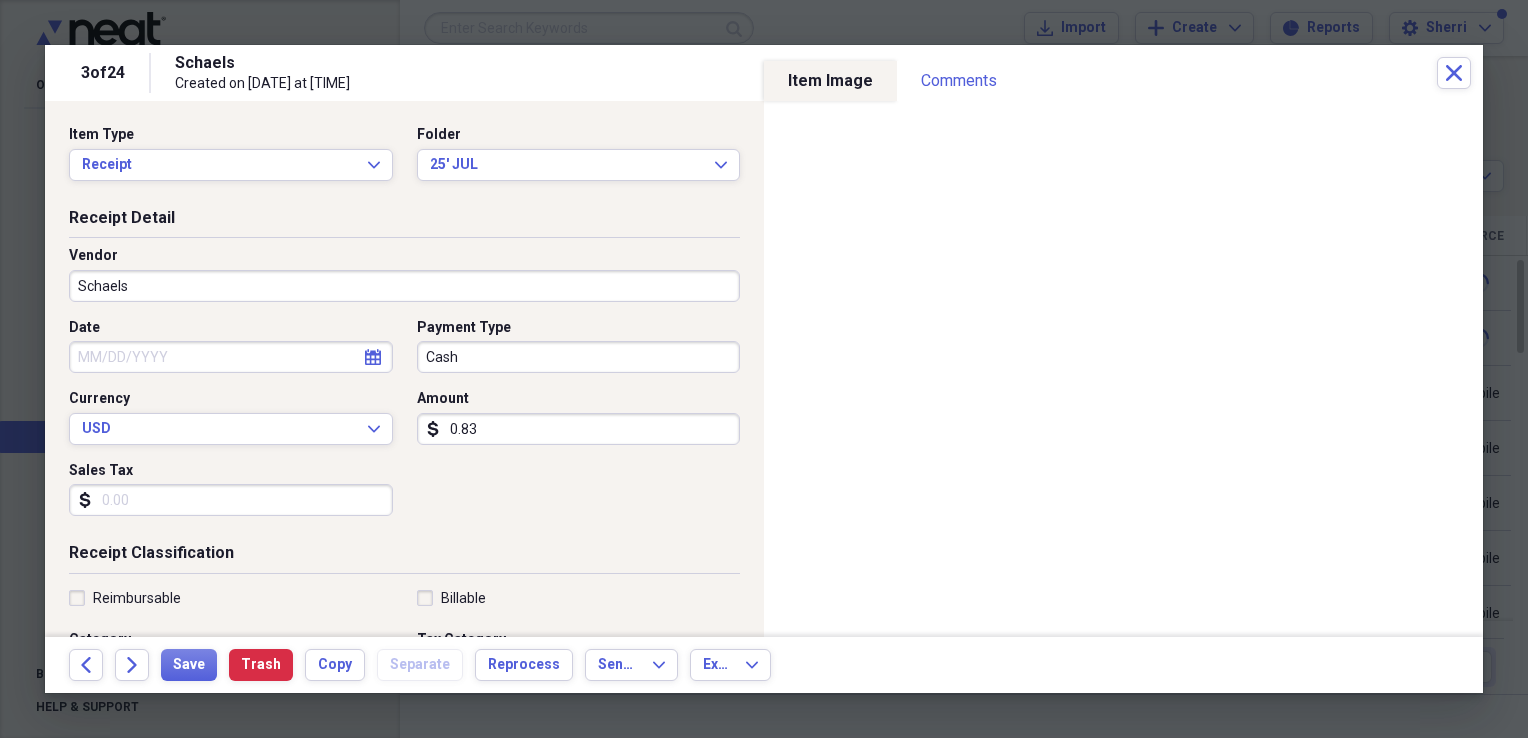 click on "Schaels" at bounding box center (404, 286) 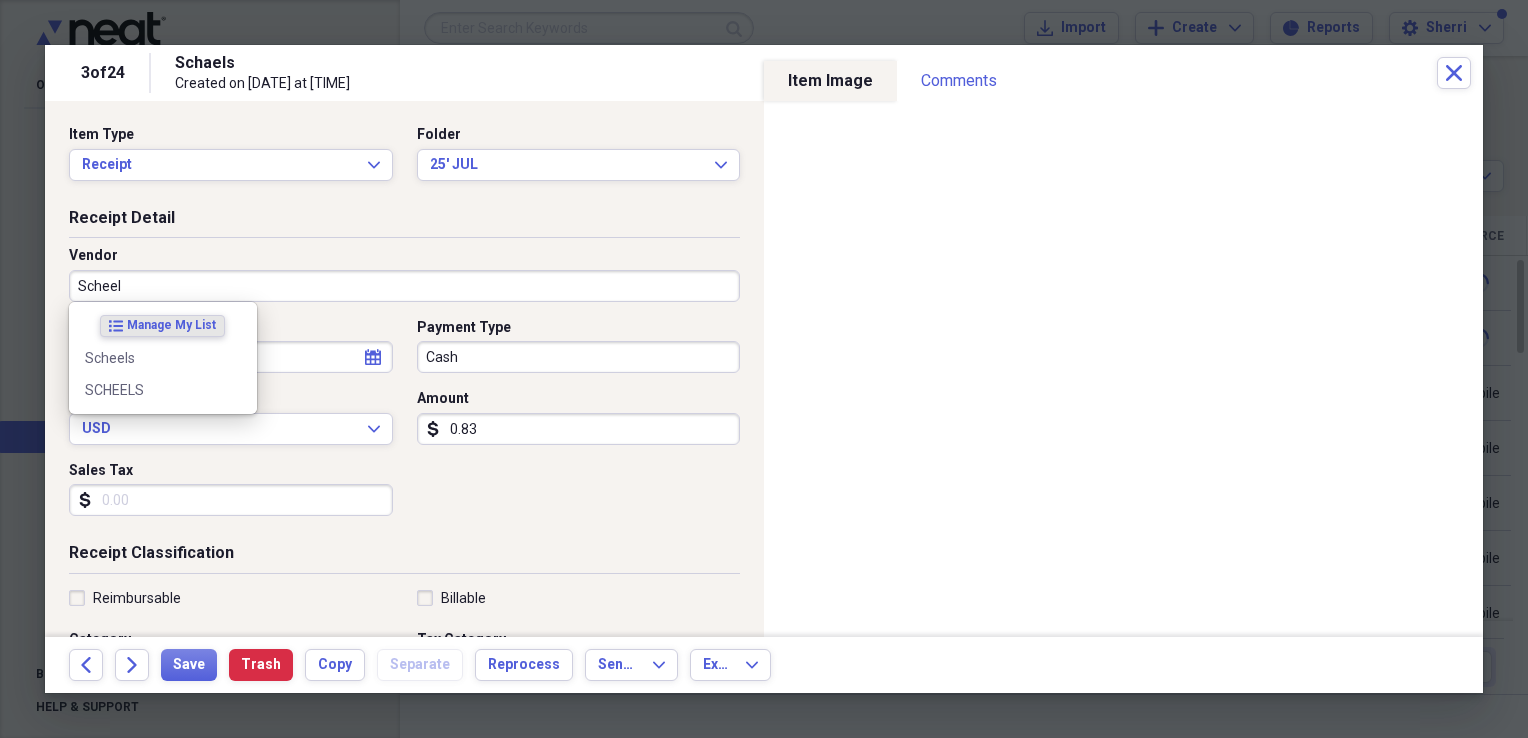 type on "Scheels" 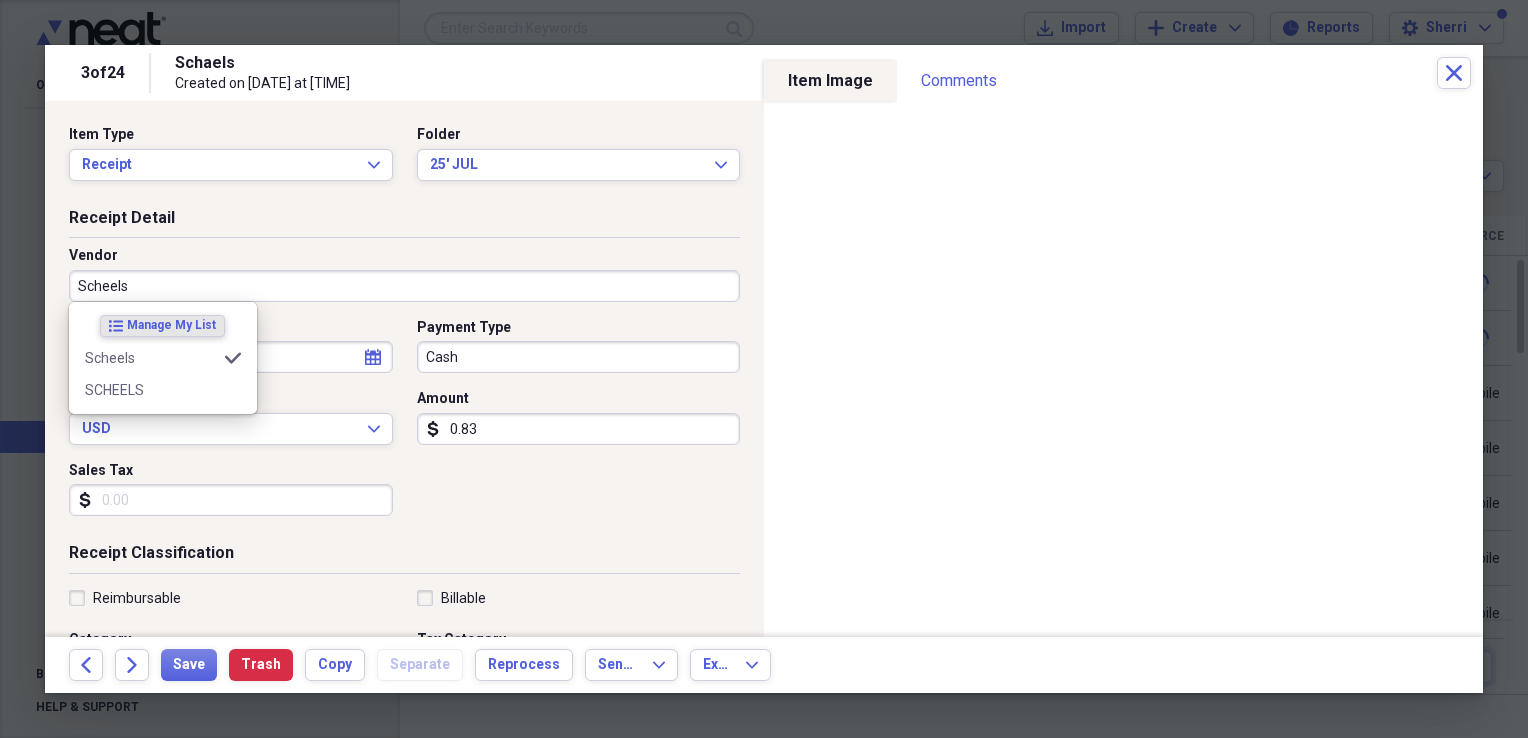 type on "Lodging/Hotel" 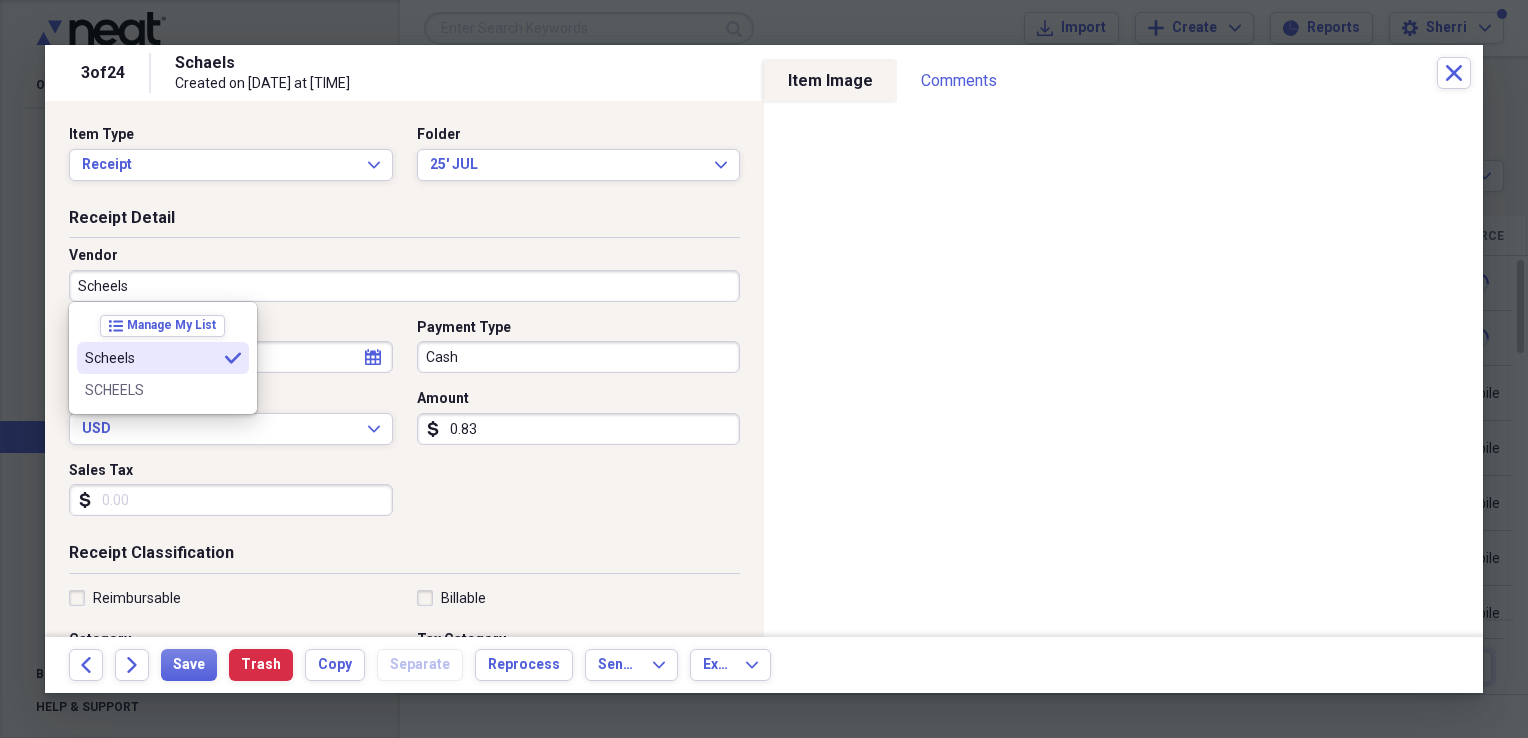 type on "Scheels" 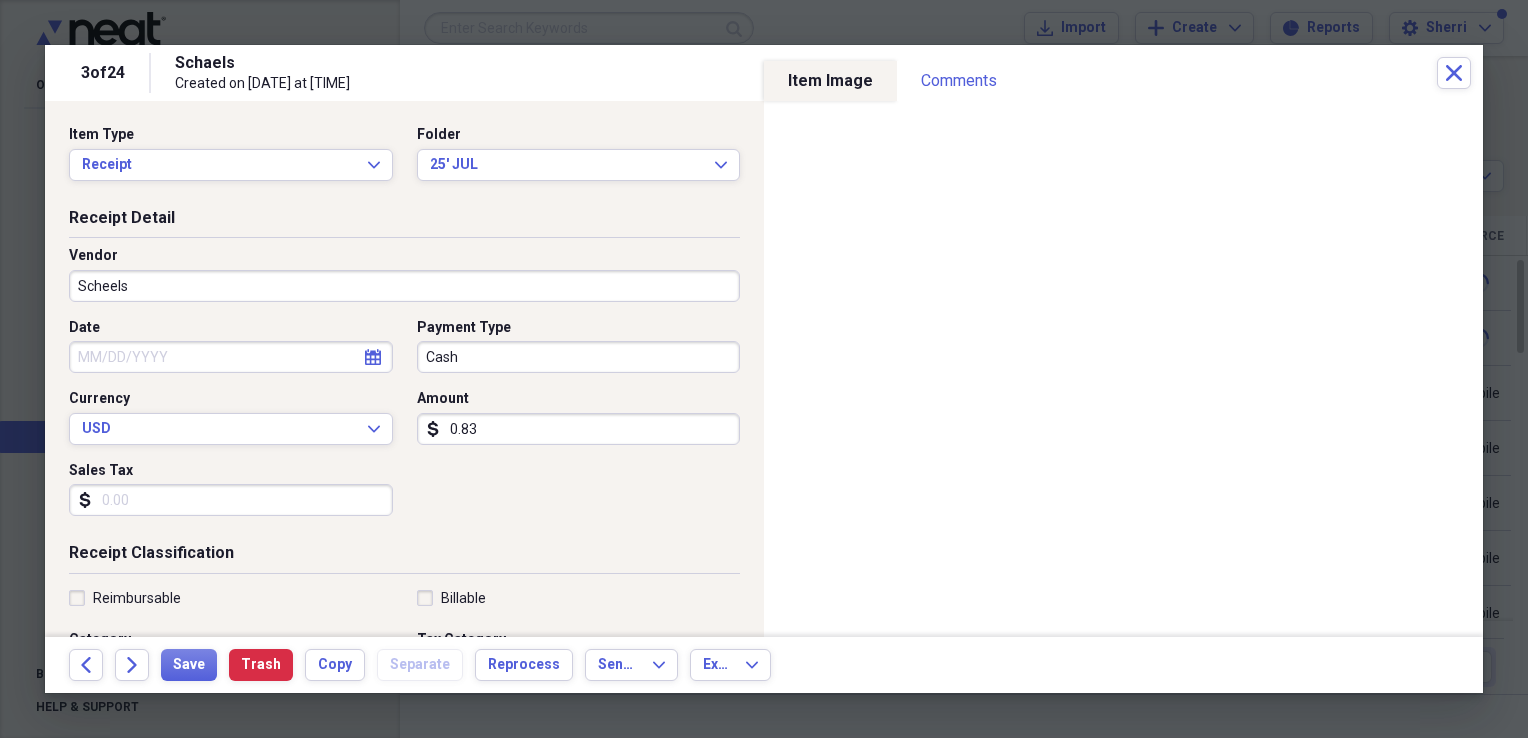 click on "Date" at bounding box center [231, 357] 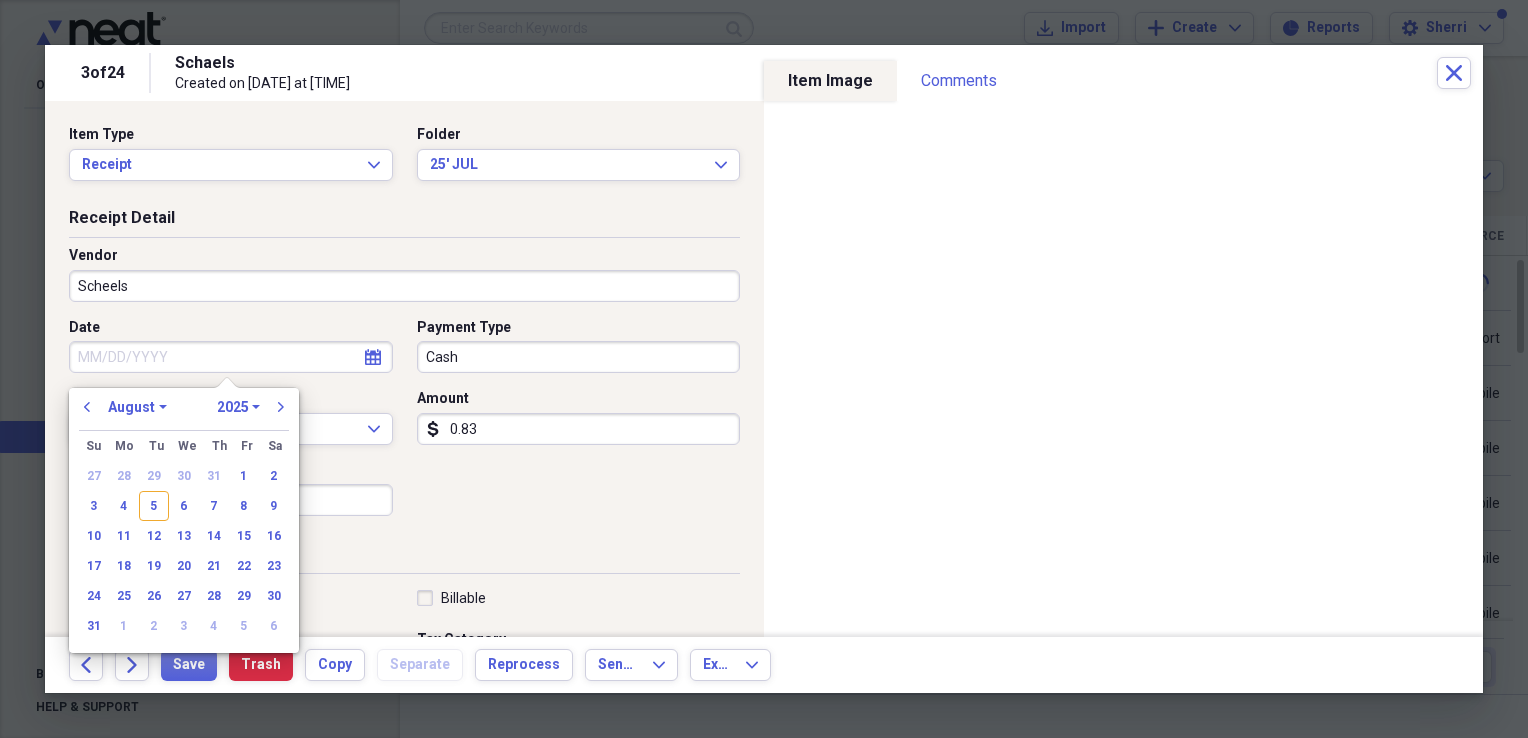 click on "previous January February March April May June July August September October November December 1970 1971 1972 1973 1974 1975 1976 1977 1978 1979 1980 1981 1982 1983 1984 1985 1986 1987 1988 1989 1990 1991 1992 1993 1994 1995 1996 1997 1998 1999 2000 2001 2002 2003 2004 2005 2006 2007 2008 2009 2010 2011 2012 2013 2014 2015 2016 2017 2018 2019 2020 2021 2022 2023 2024 2025 2026 2027 2028 2029 2030 2031 2032 2033 2034 2035 next Su Sunday Mo Monday Tu Tuesday We Wednesday Th Thursday Fr Friday Sa Saturday 27 28 29 30 31 1 2 3 4 5 6 7 8 9 10 11 12 13 14 15 16 17 18 19 20 21 22 23 24 25 26 27 28 29 30 31 1 2 3 4 5 6" at bounding box center [184, 520] 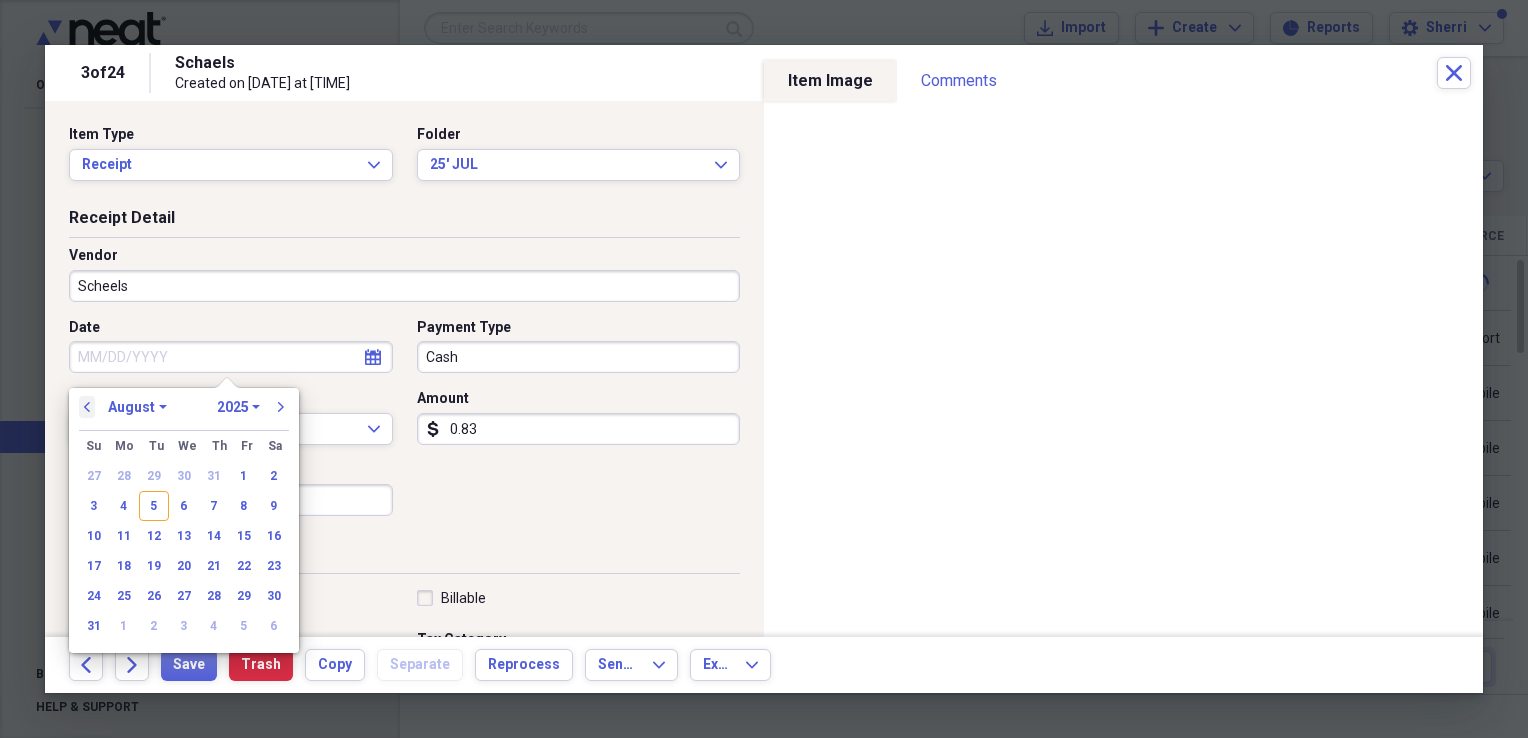 click on "previous" at bounding box center [87, 407] 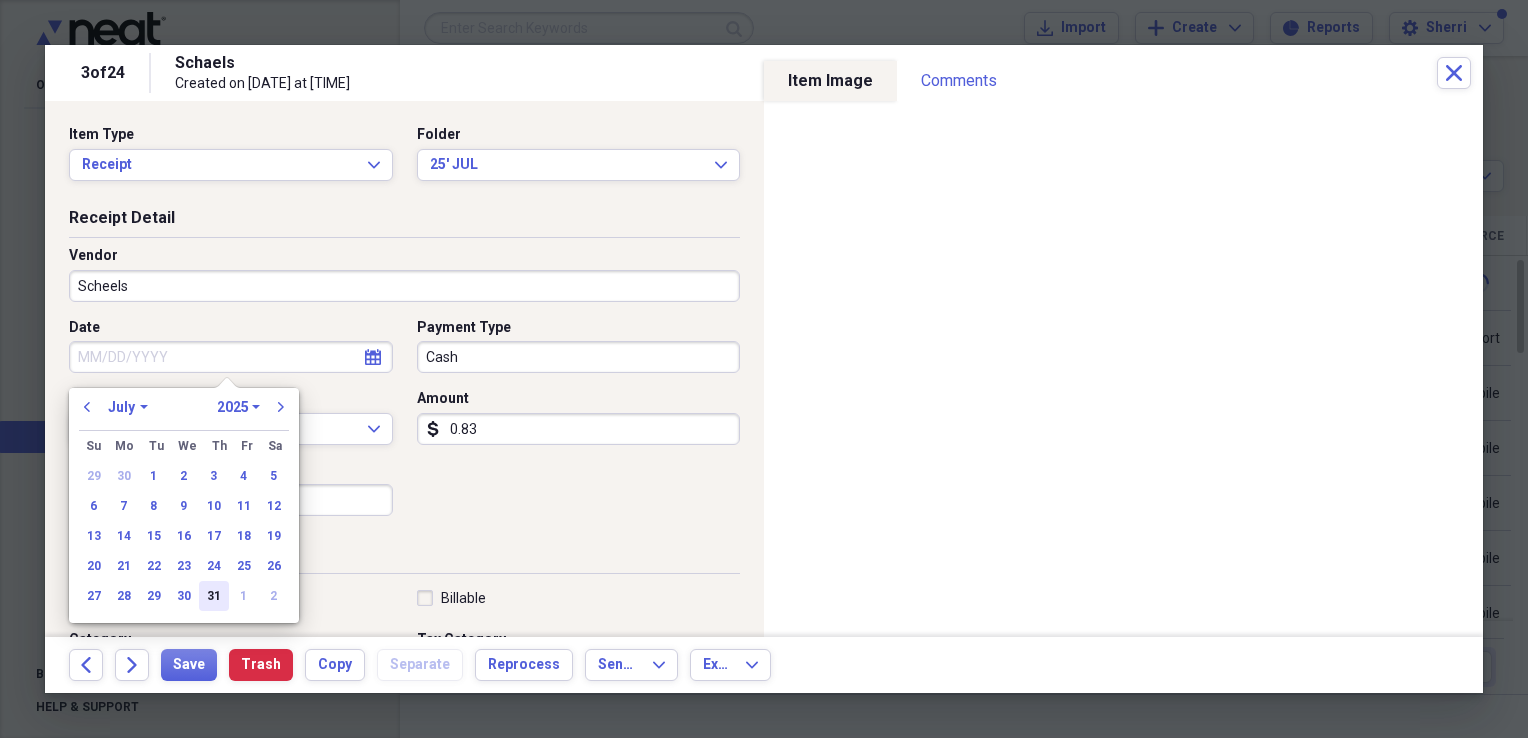 click on "31" at bounding box center [214, 596] 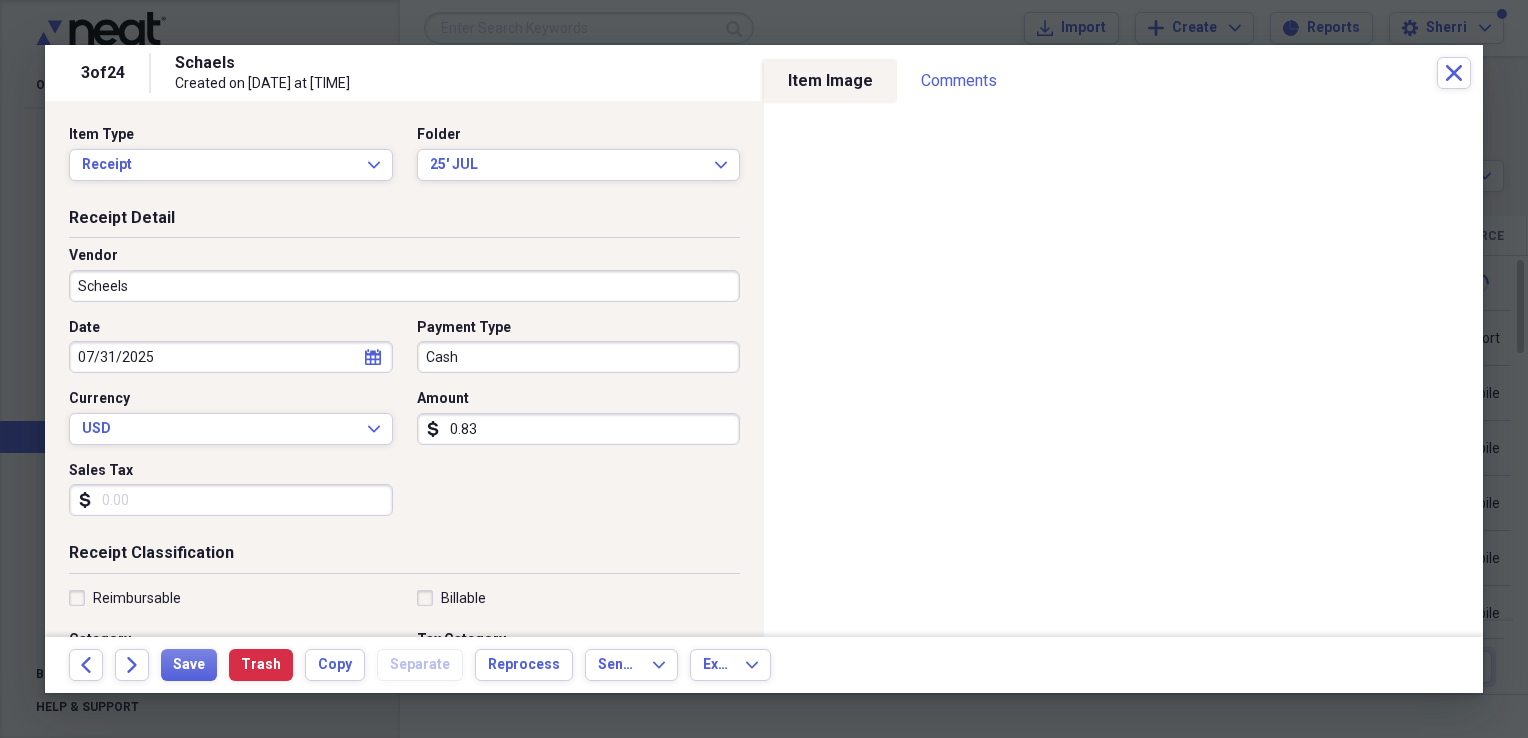 type on "07/31/2025" 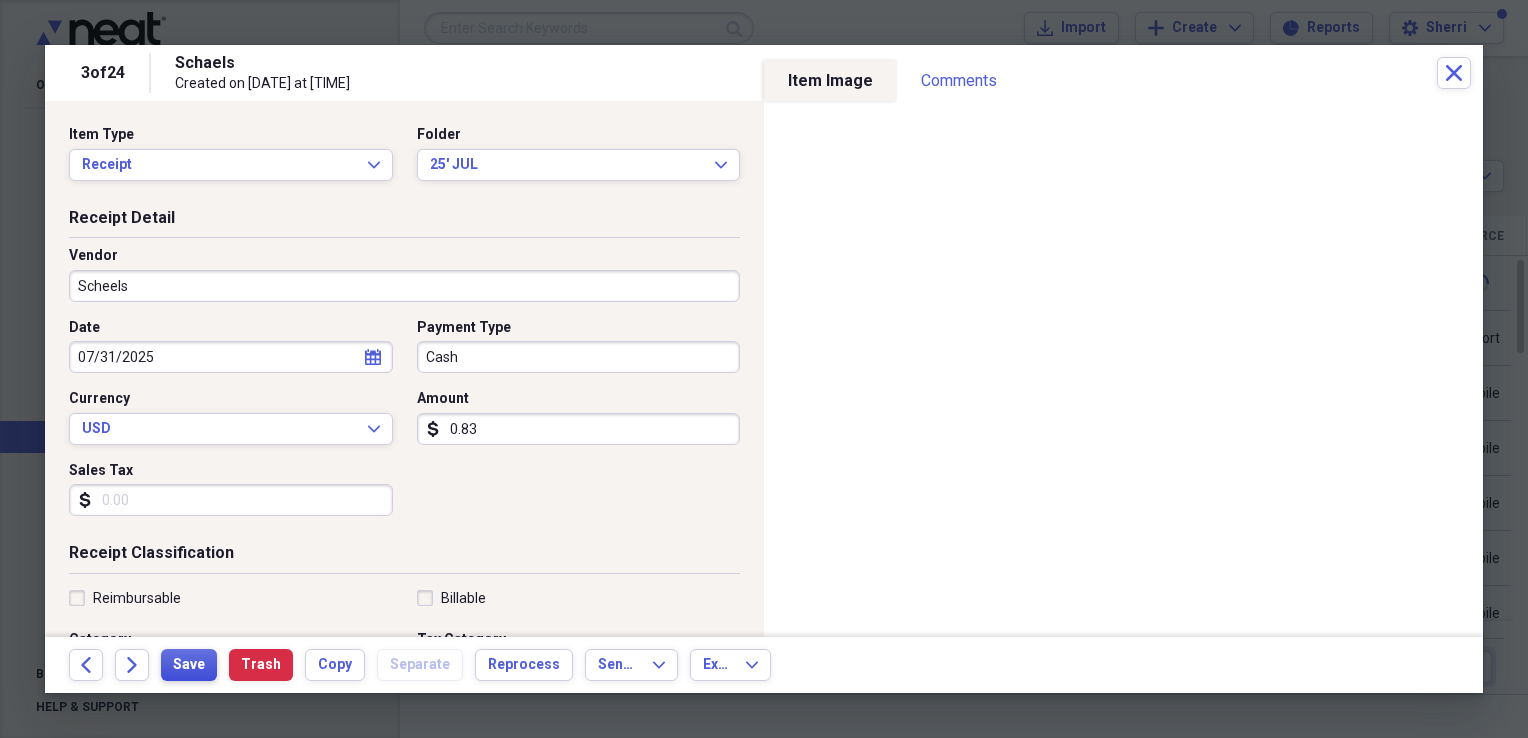 click on "Save" at bounding box center (189, 665) 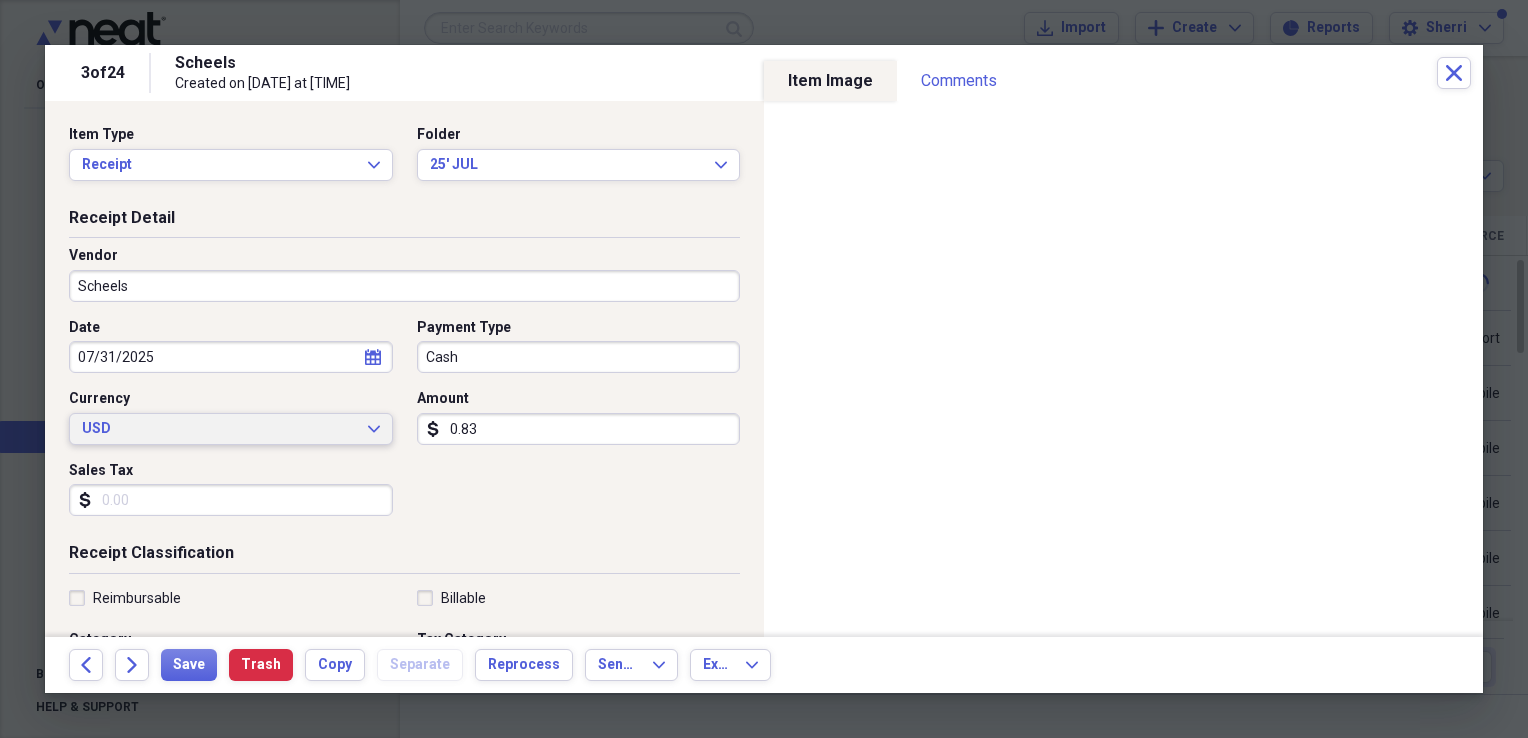drag, startPoint x: 566, startPoint y: 435, endPoint x: 268, endPoint y: 435, distance: 298 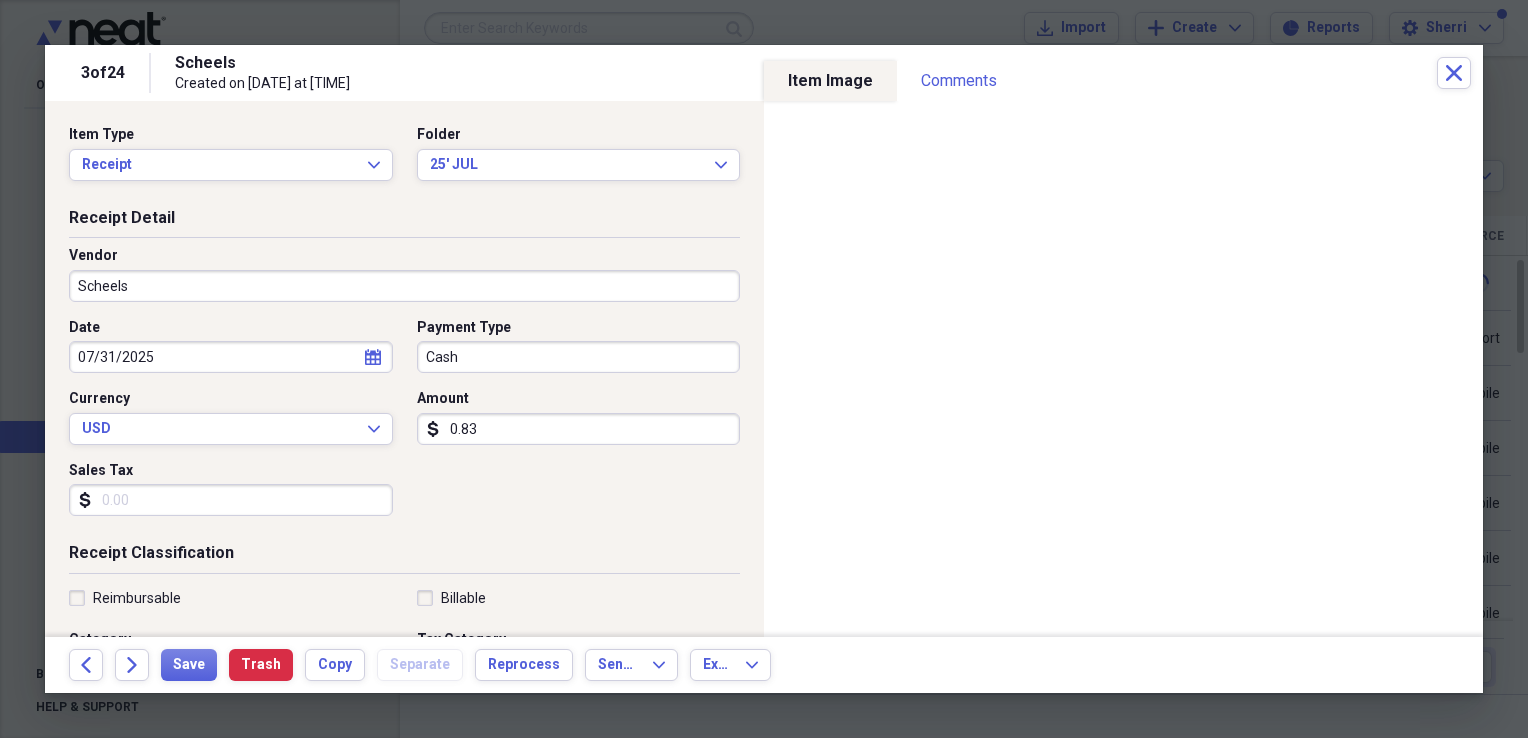 click on "0.83" at bounding box center (579, 429) 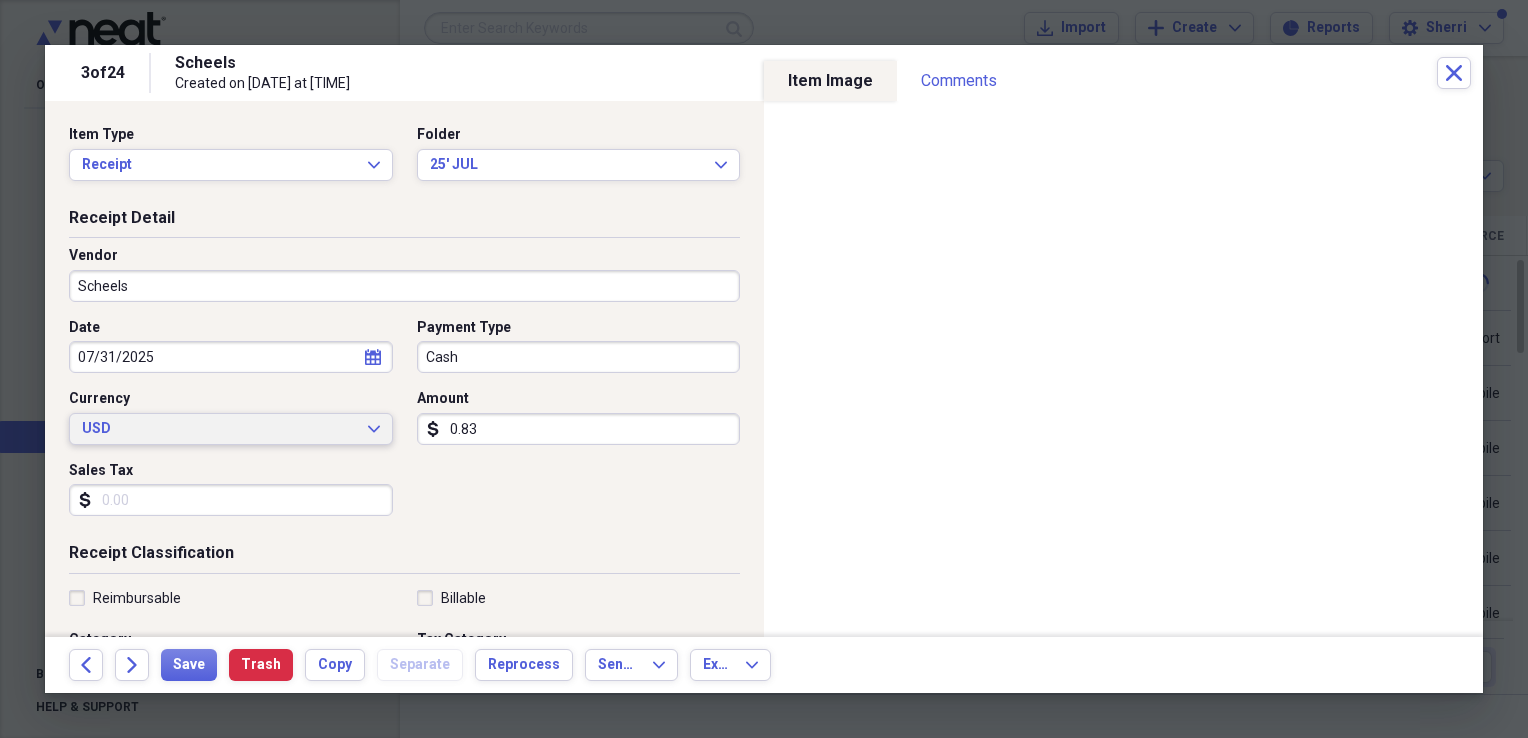 drag, startPoint x: 393, startPoint y: 422, endPoint x: 336, endPoint y: 419, distance: 57.07889 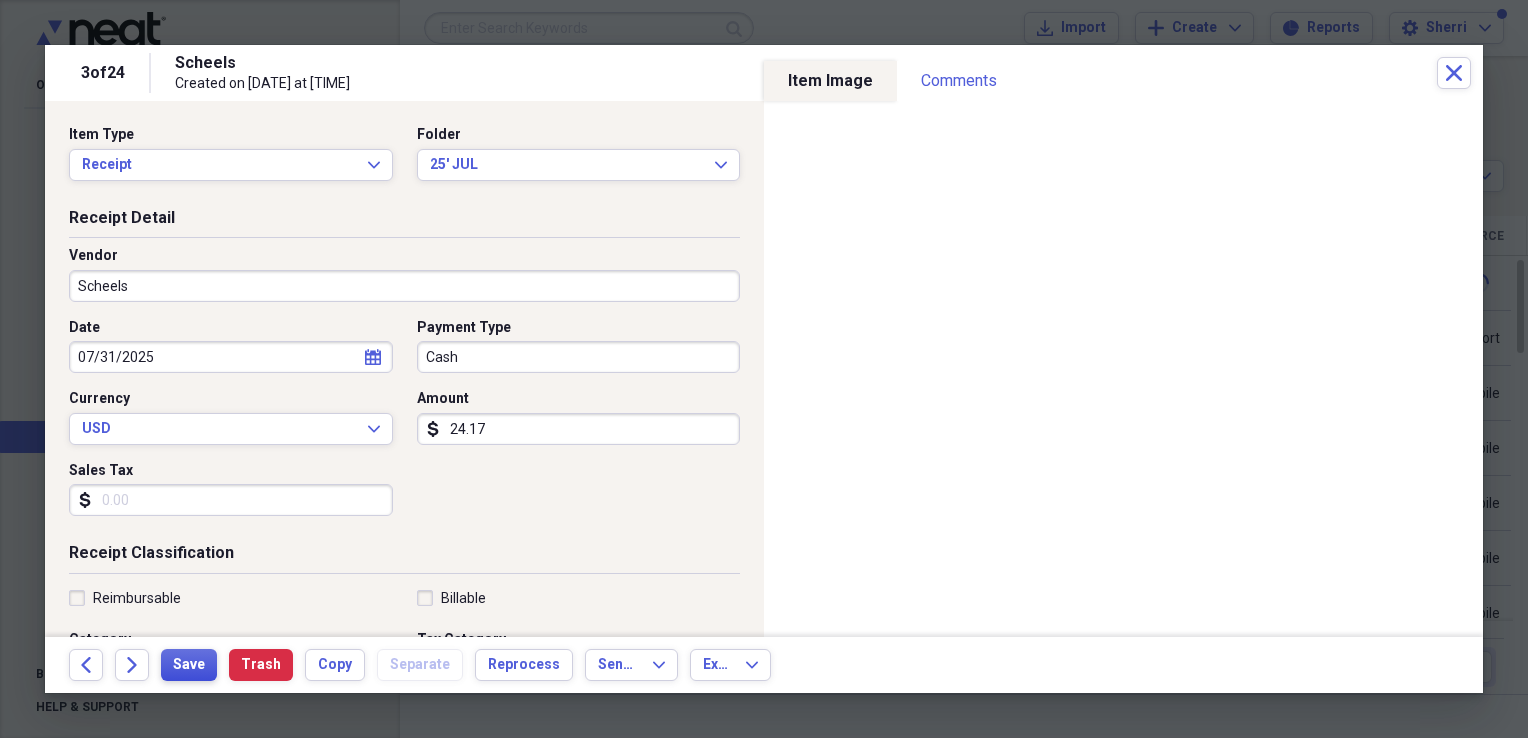type on "24.17" 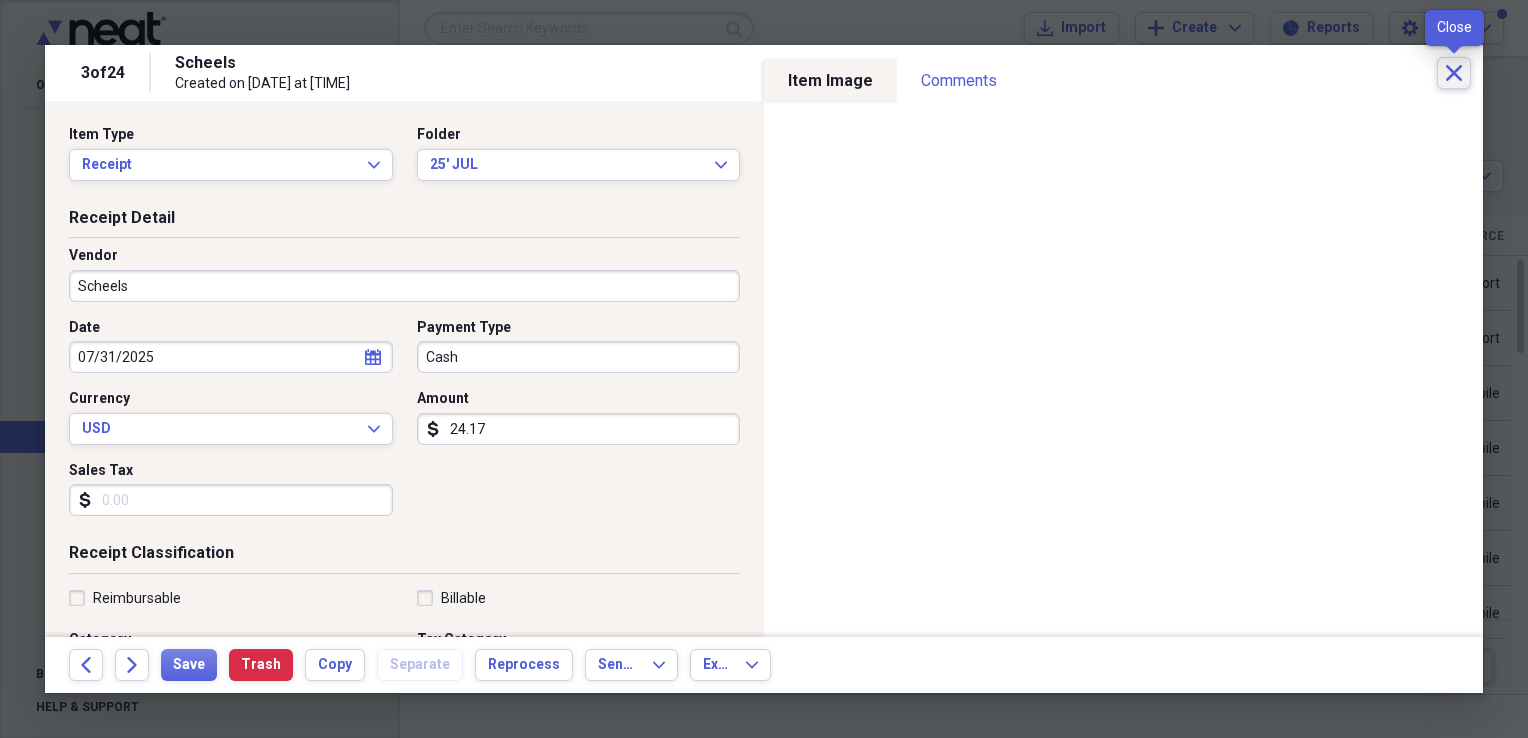 click on "Close" at bounding box center (1454, 73) 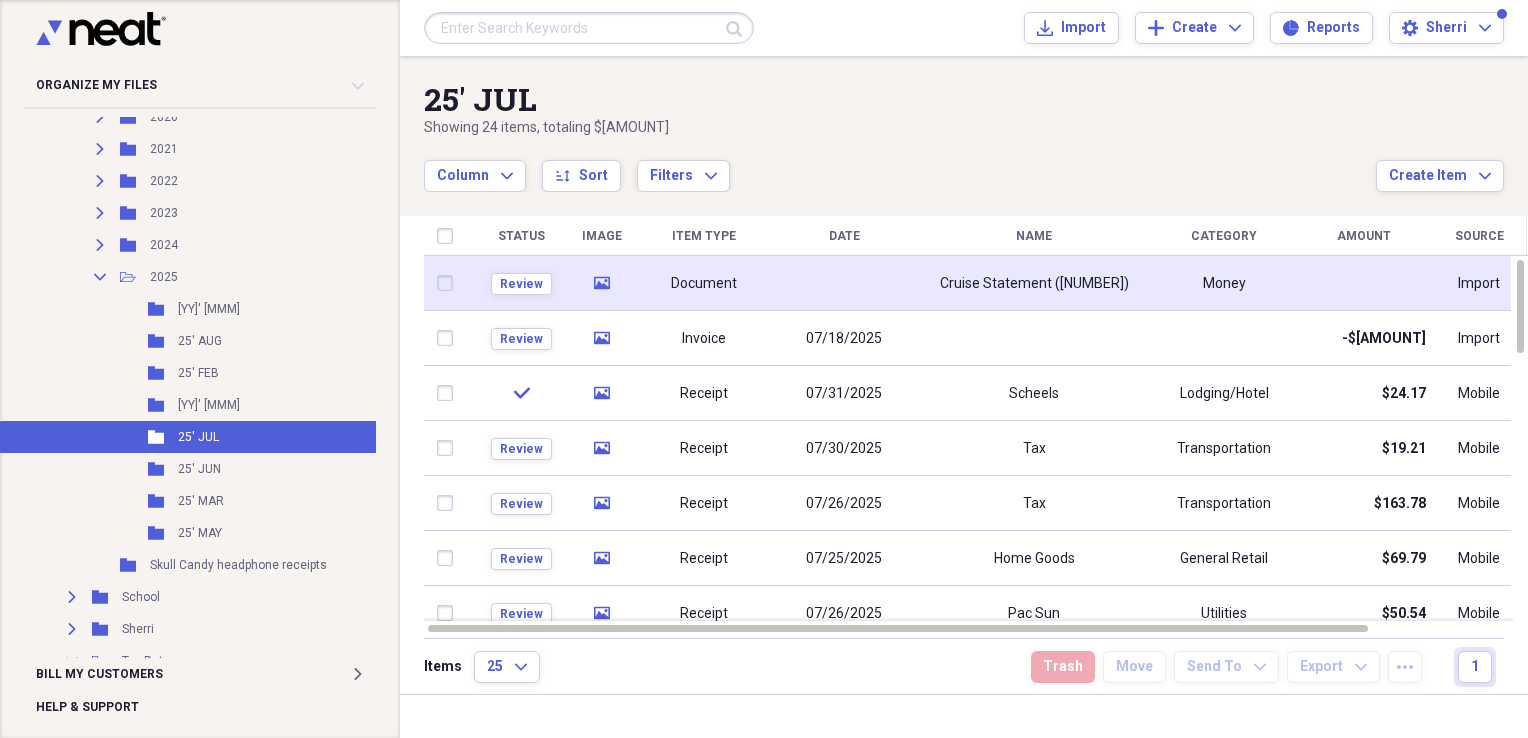 click on "Document" at bounding box center [704, 284] 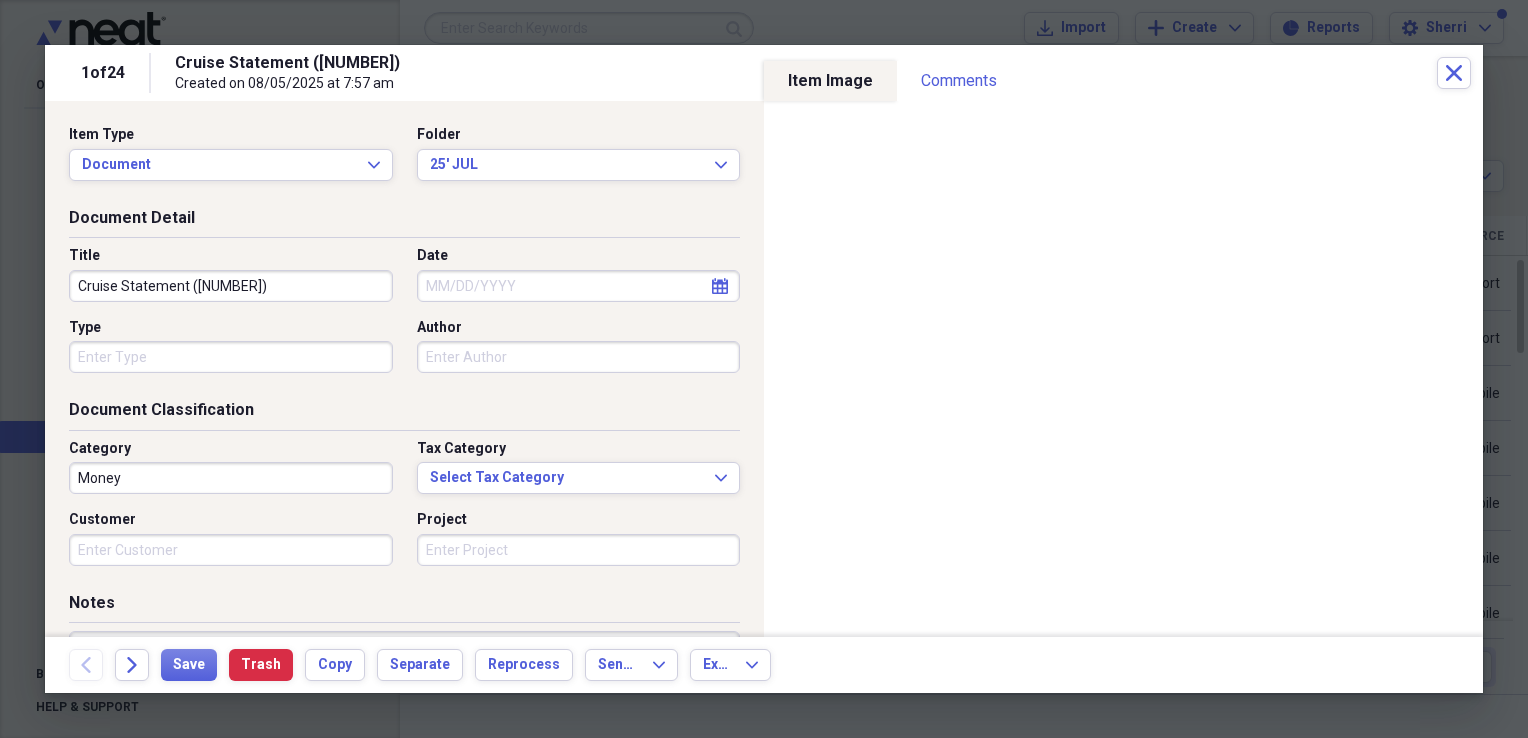 click on "Cruise Statement ([NUMBER])" at bounding box center (231, 286) 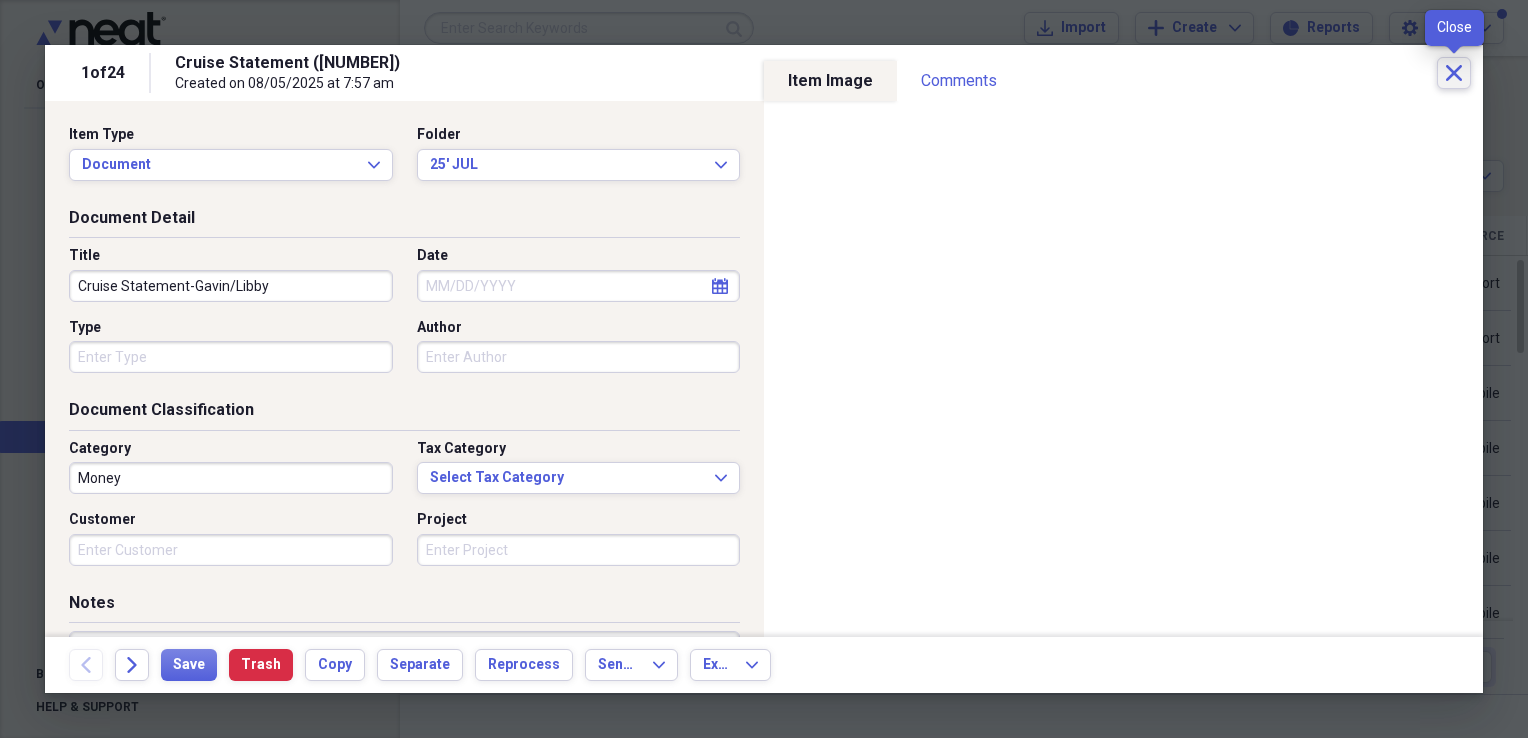 type on "Cruise Statement-Gavin/Libby" 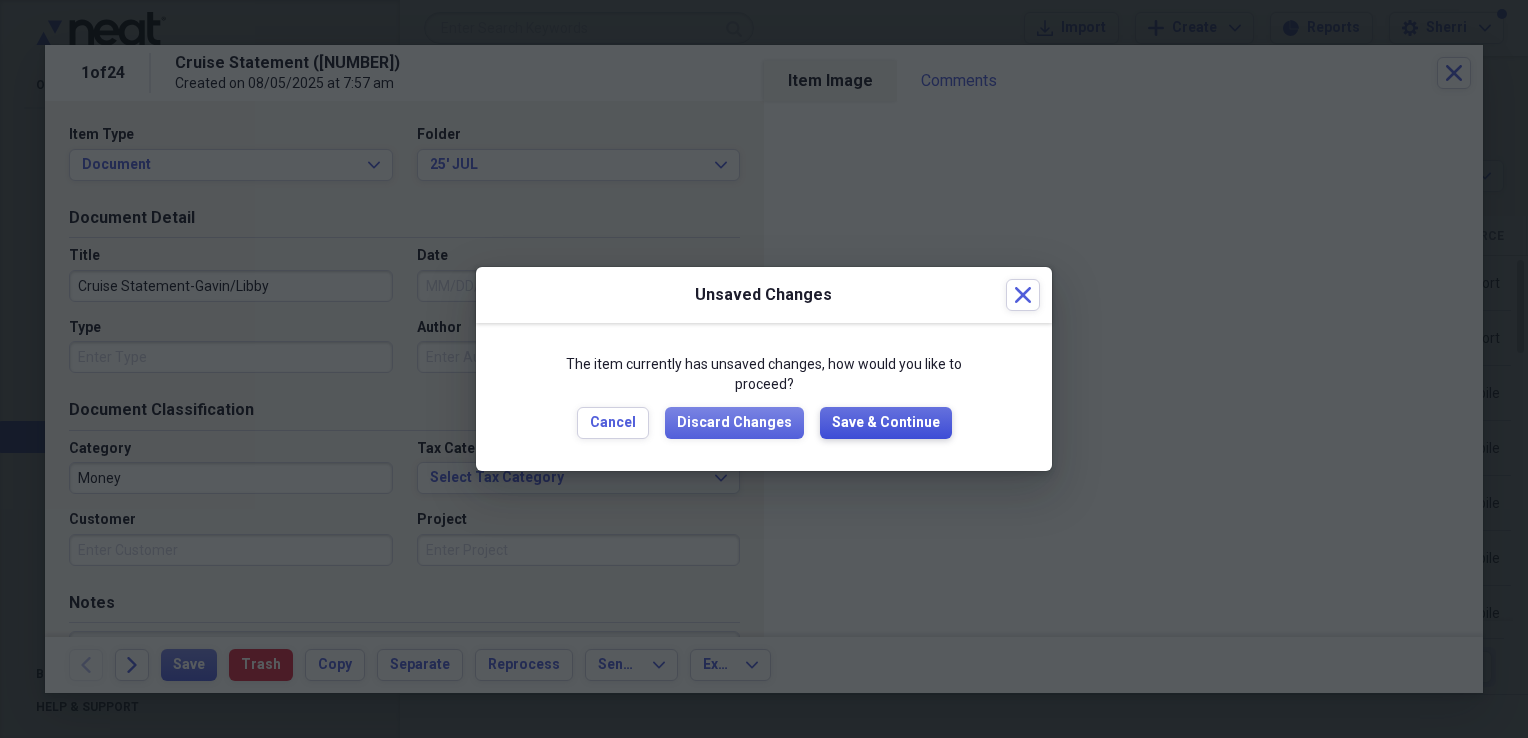 click on "Save & Continue" at bounding box center [886, 423] 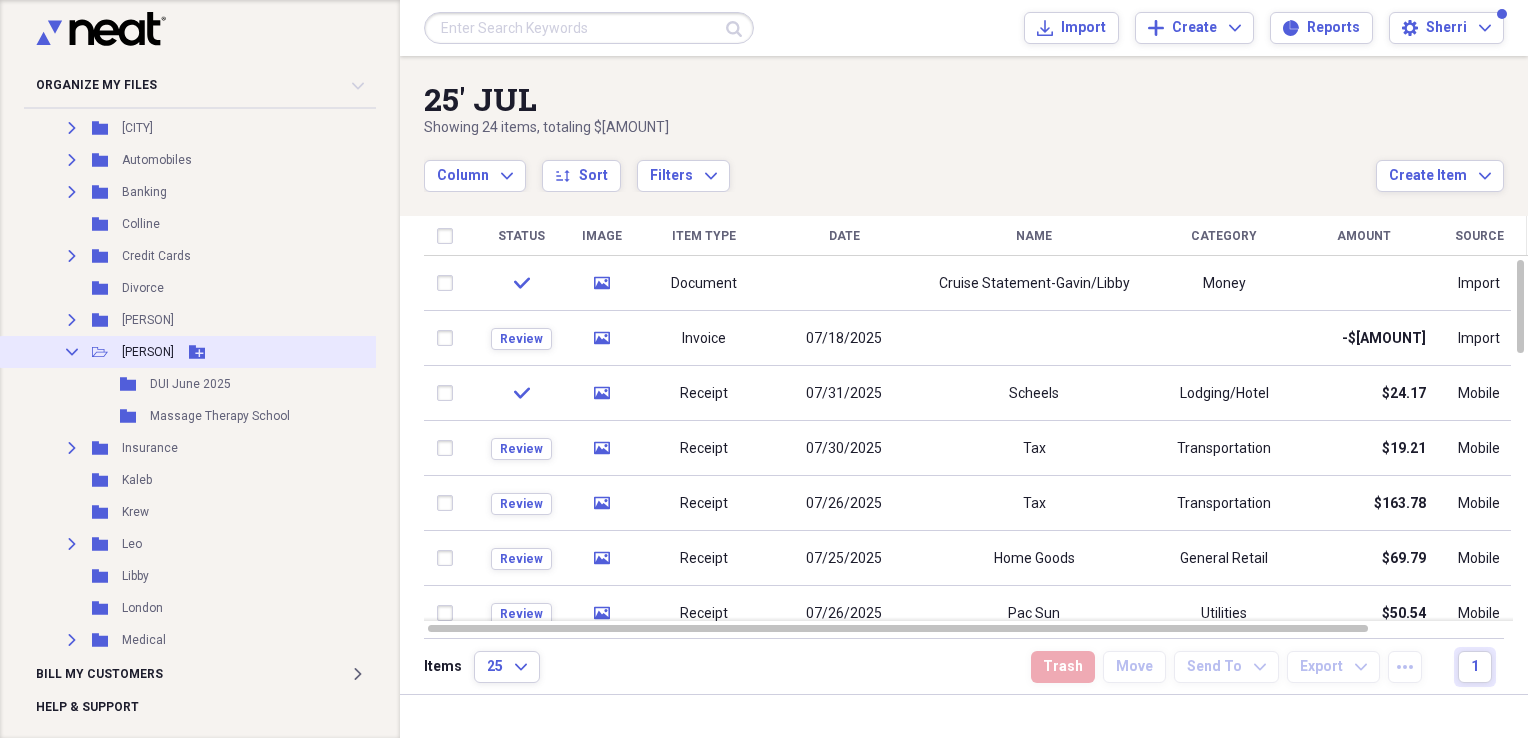 scroll, scrollTop: 200, scrollLeft: 0, axis: vertical 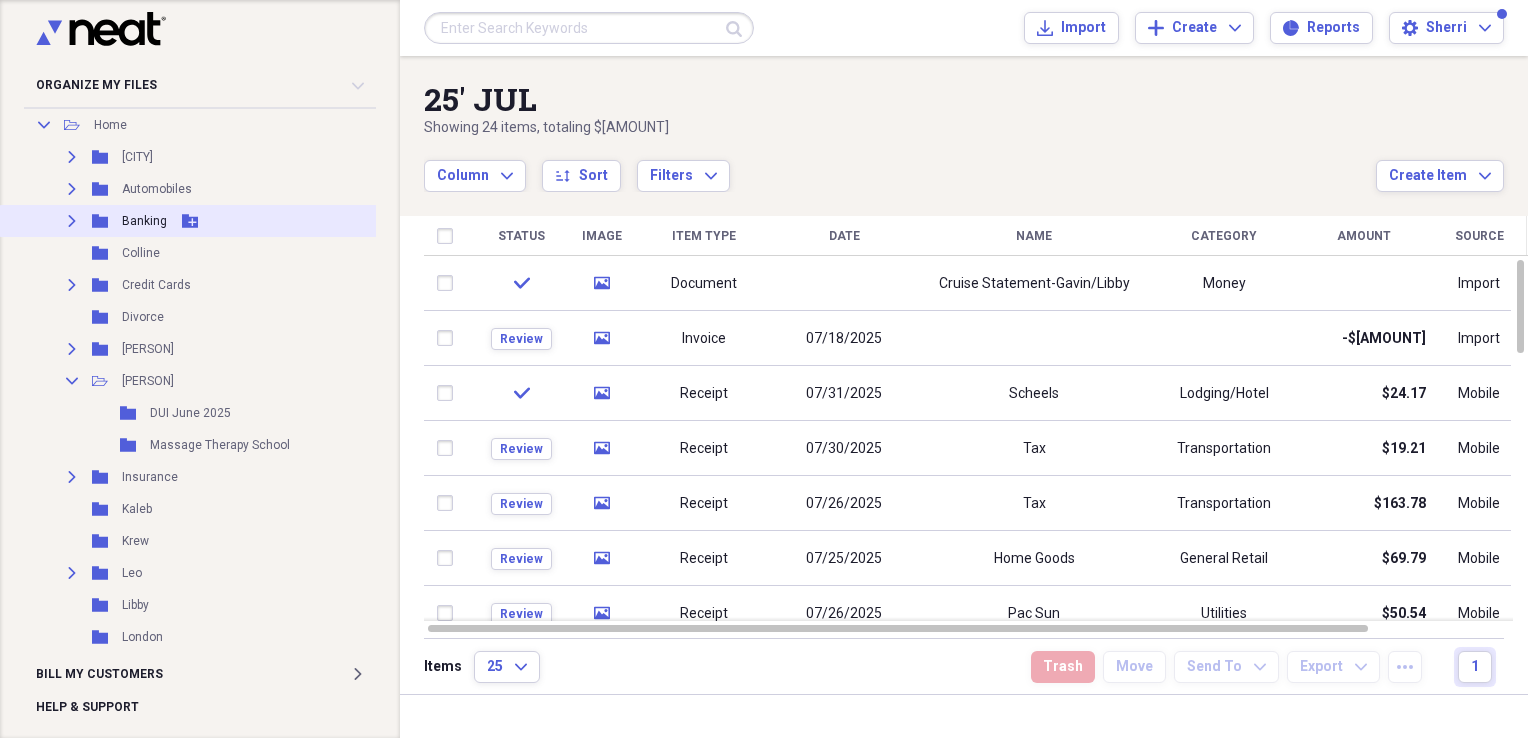 click on "Expand" at bounding box center (72, 221) 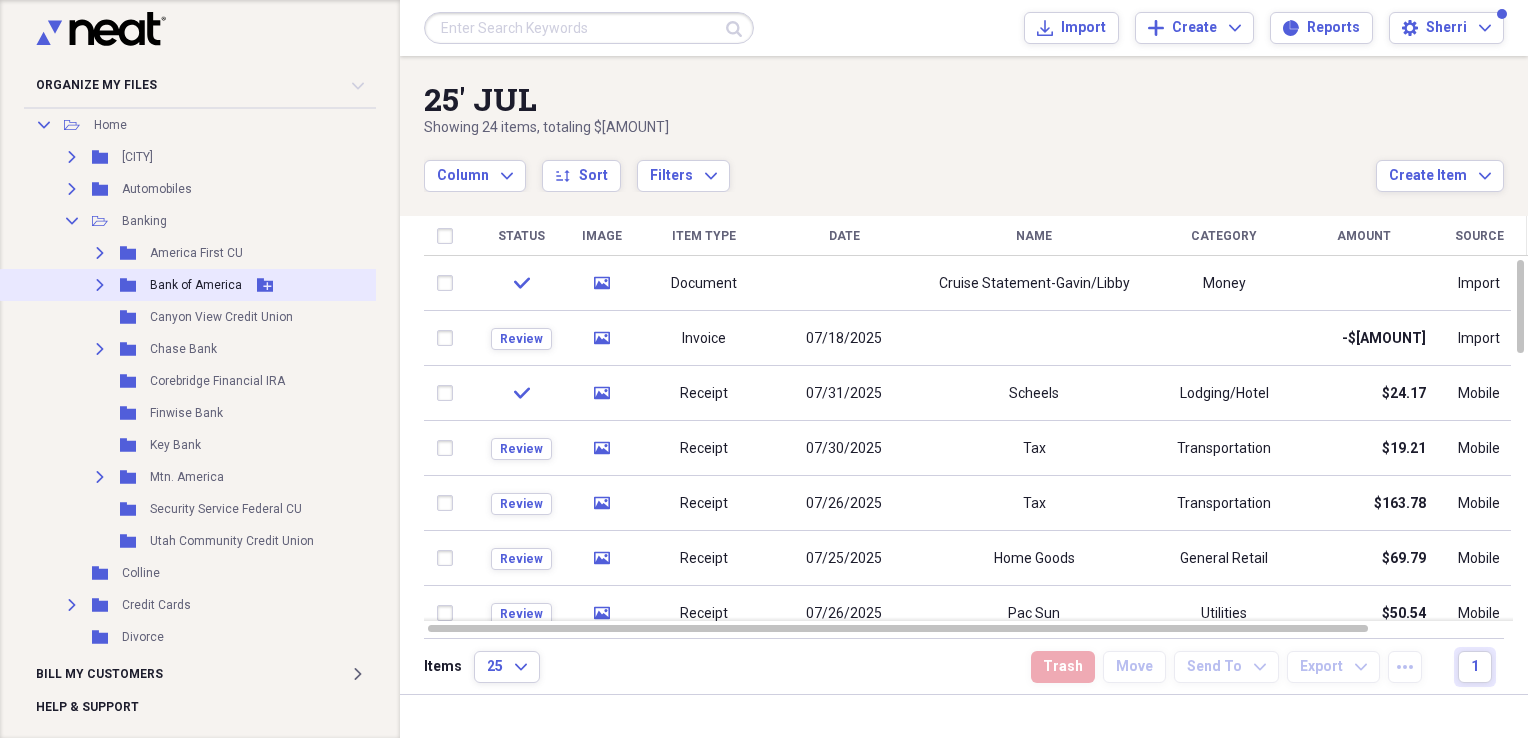 drag, startPoint x: 181, startPoint y: 279, endPoint x: 396, endPoint y: 313, distance: 217.67177 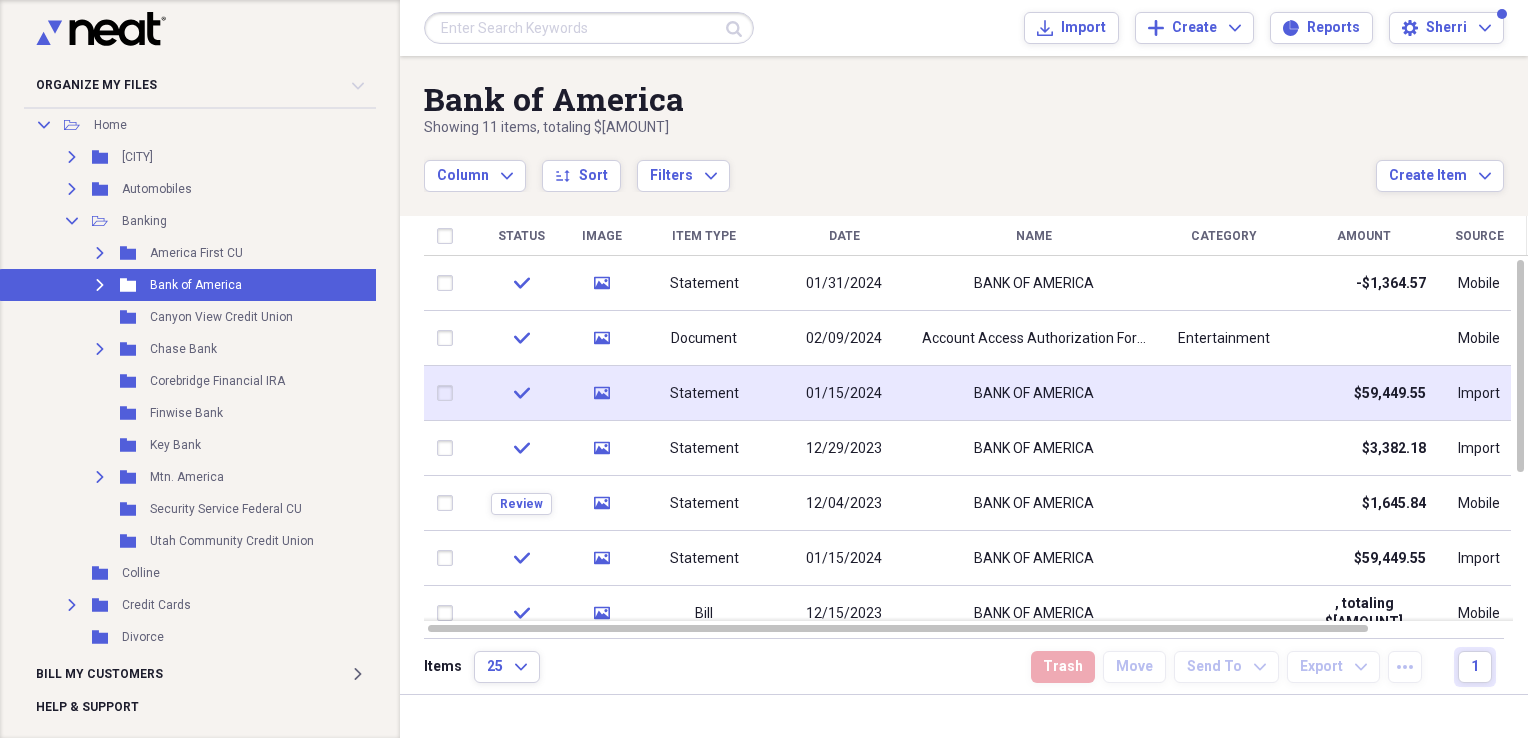 click on "01/15/2024" at bounding box center [844, 393] 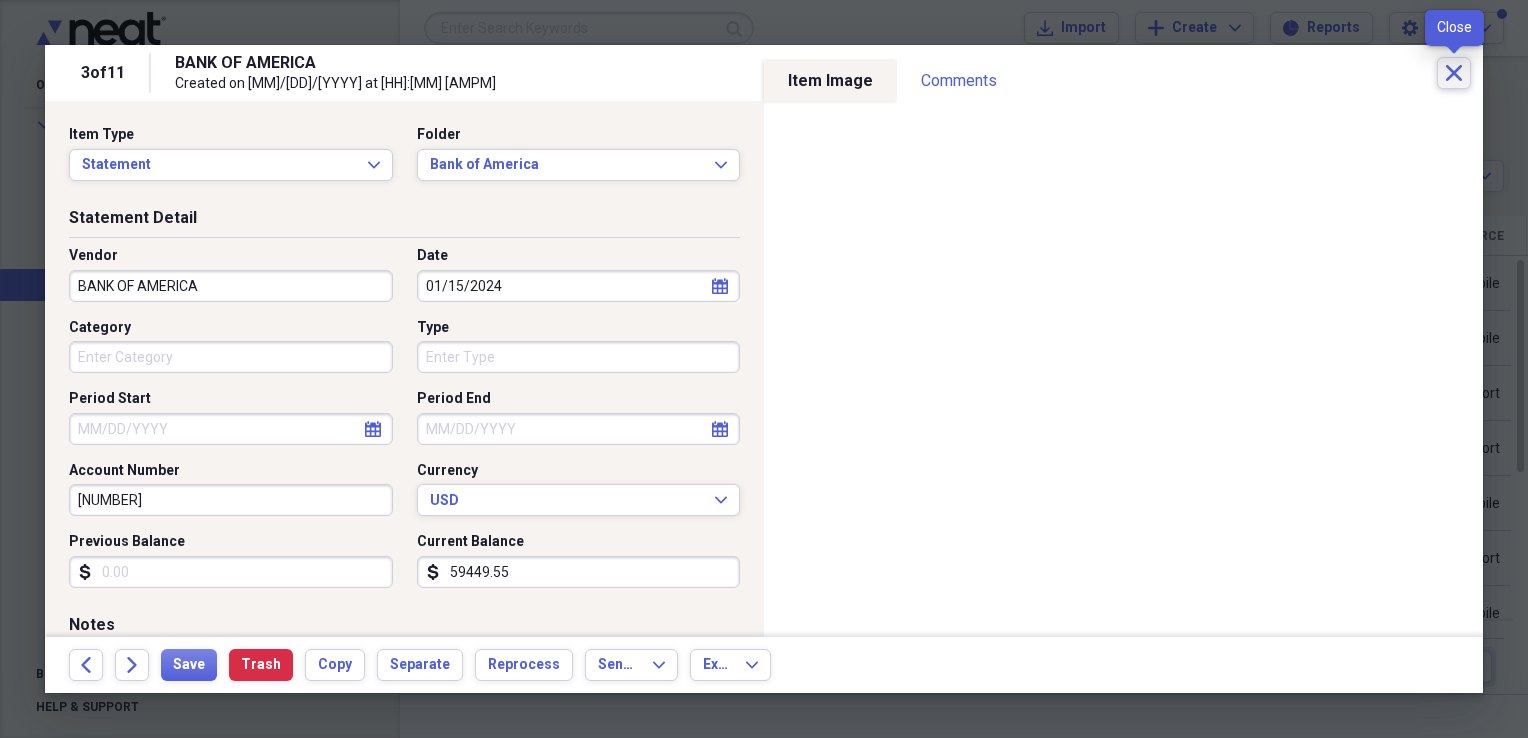 click 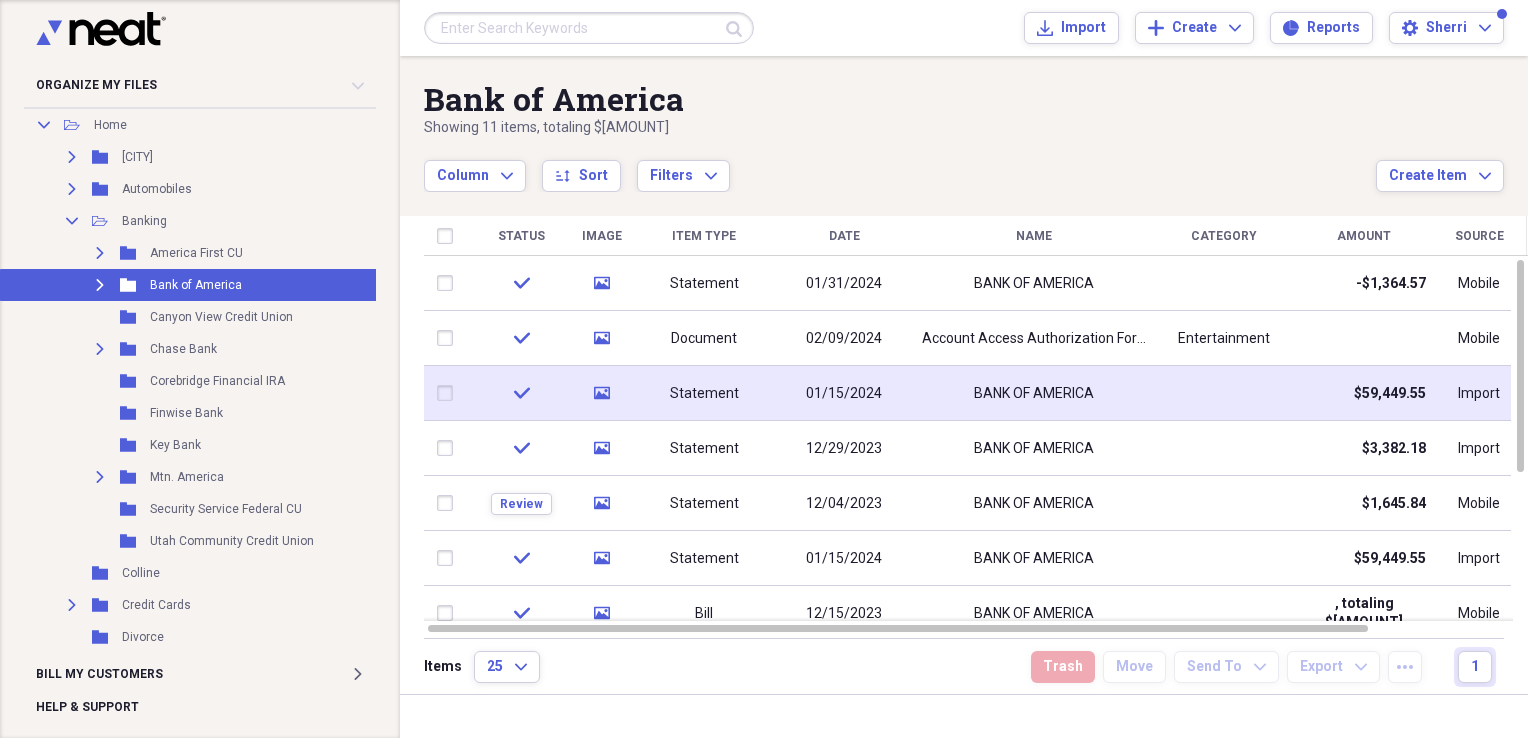 click on "01/15/2024" at bounding box center [844, 394] 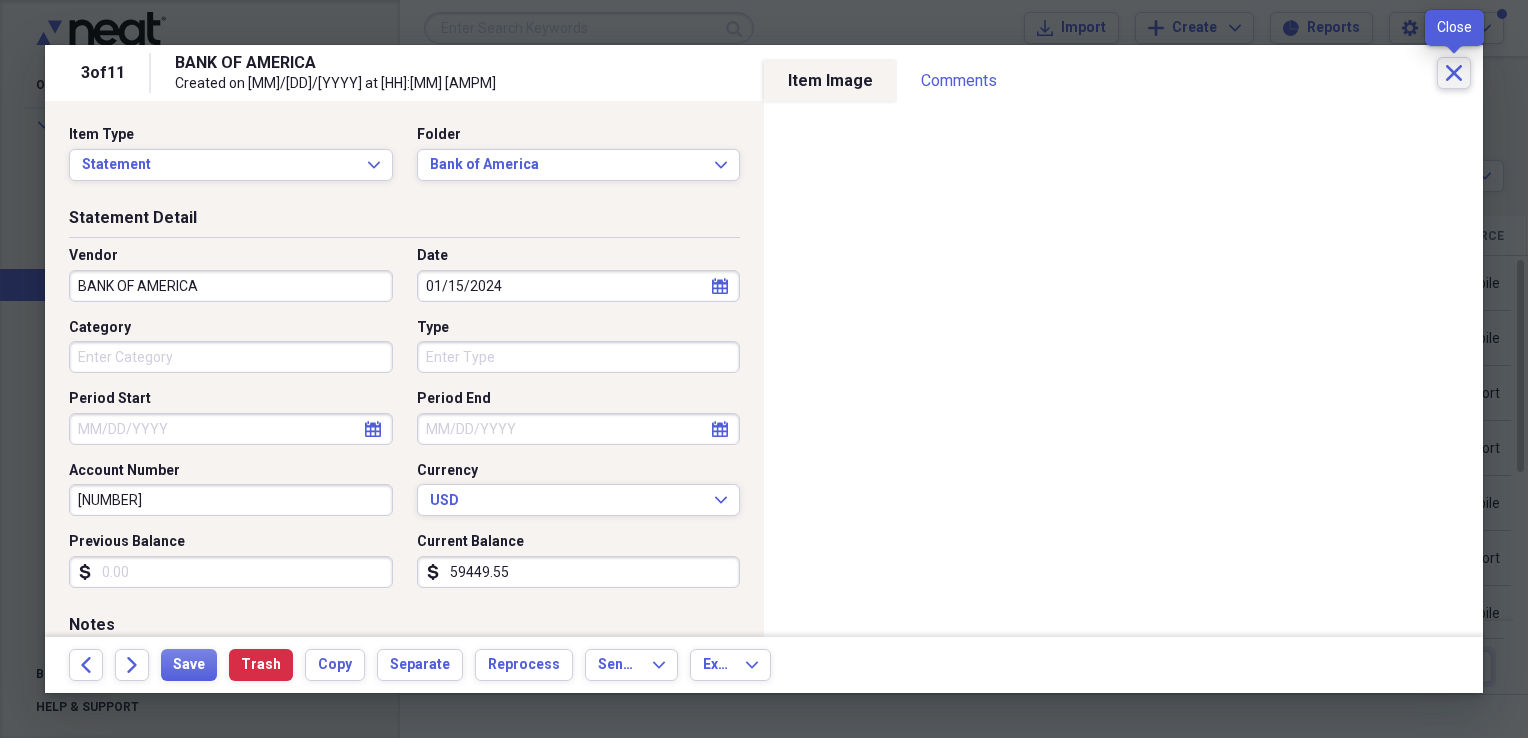 drag, startPoint x: 1460, startPoint y: 78, endPoint x: 1516, endPoint y: 114, distance: 66.573265 